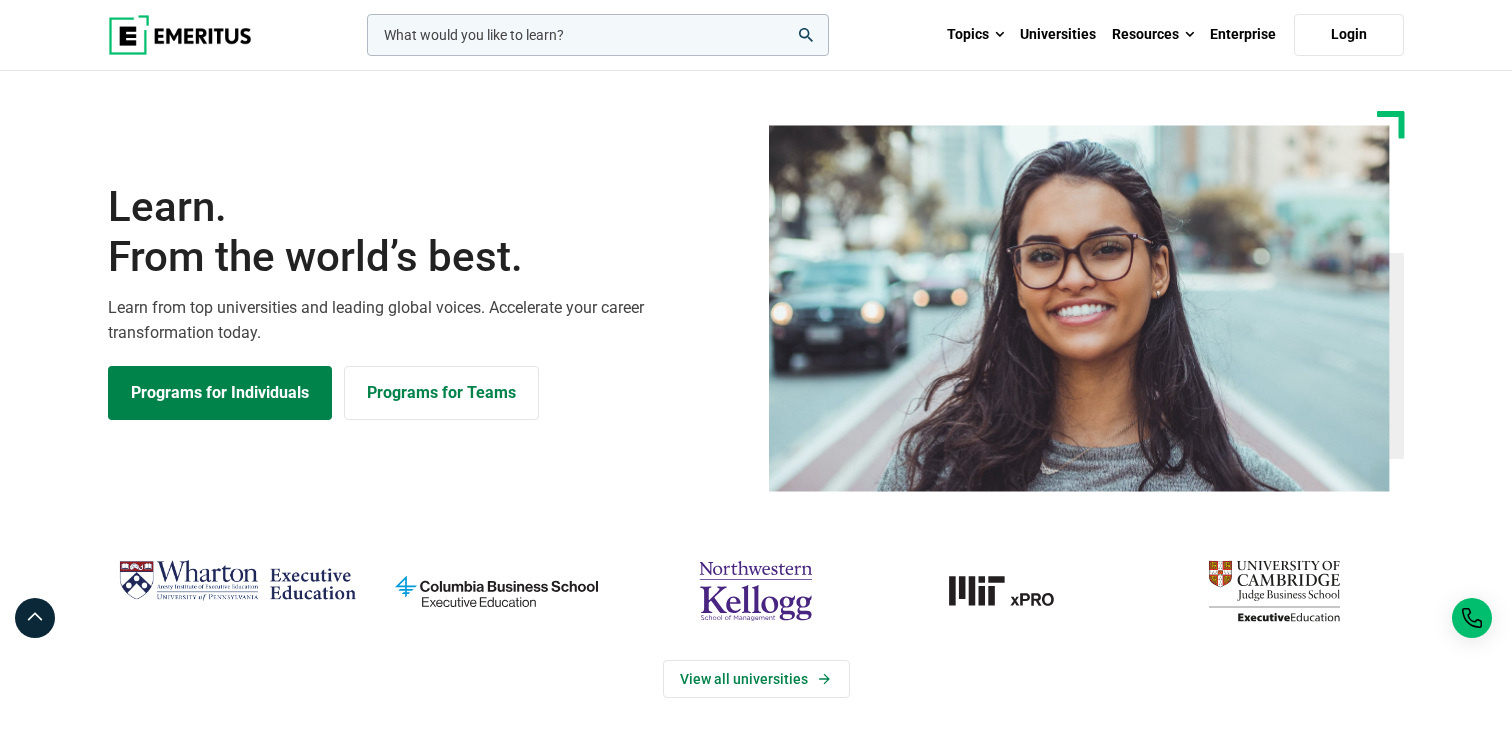 scroll, scrollTop: 0, scrollLeft: 0, axis: both 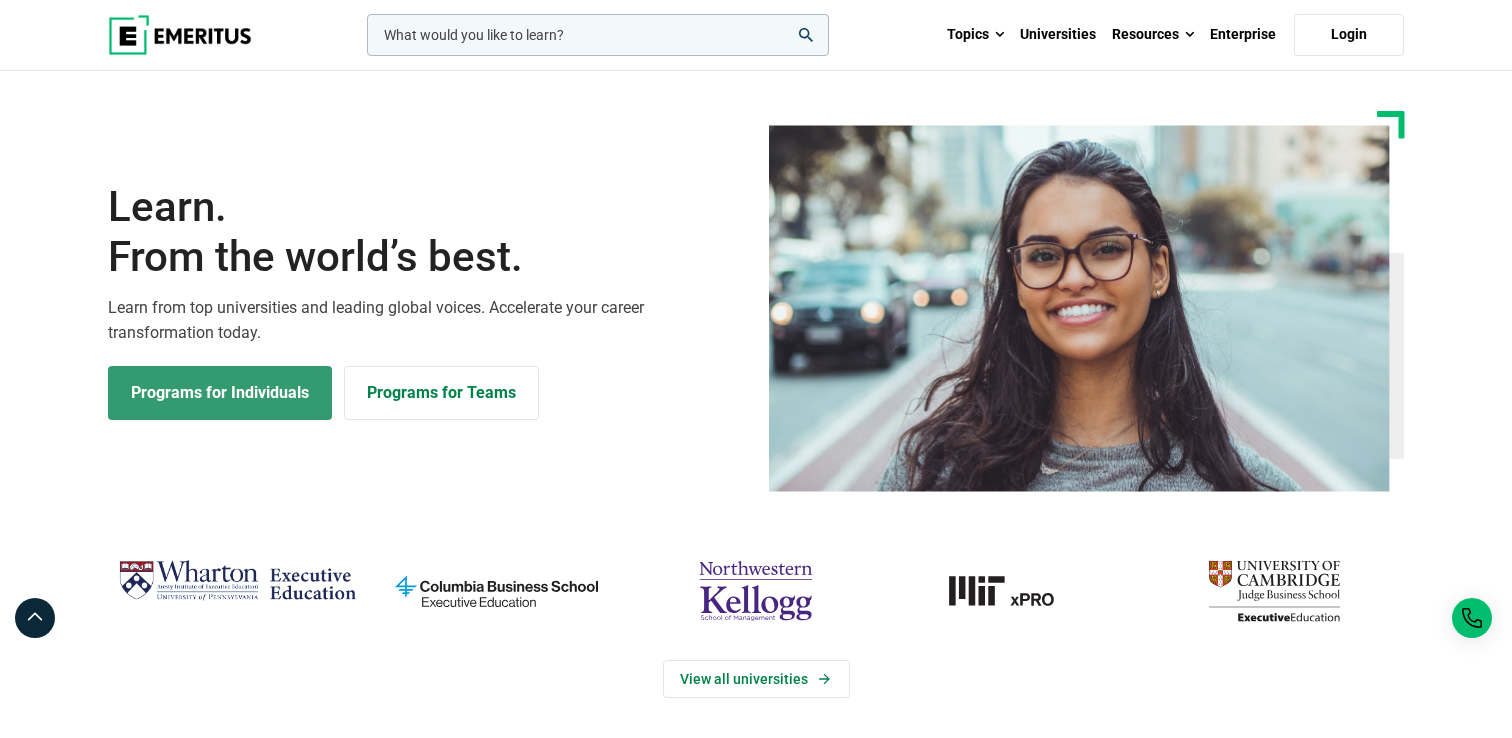 click on "Programs for Individuals" at bounding box center [220, 393] 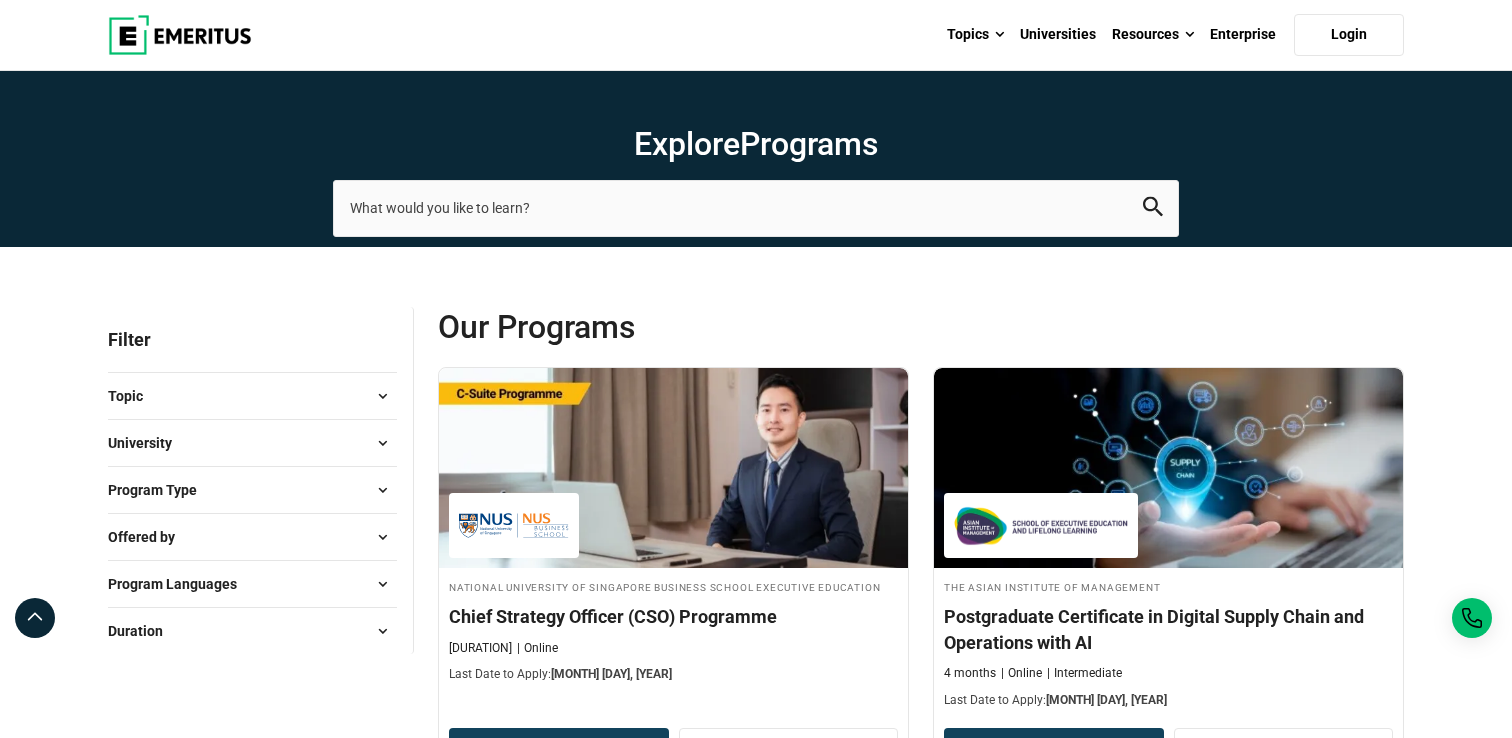 scroll, scrollTop: 0, scrollLeft: 0, axis: both 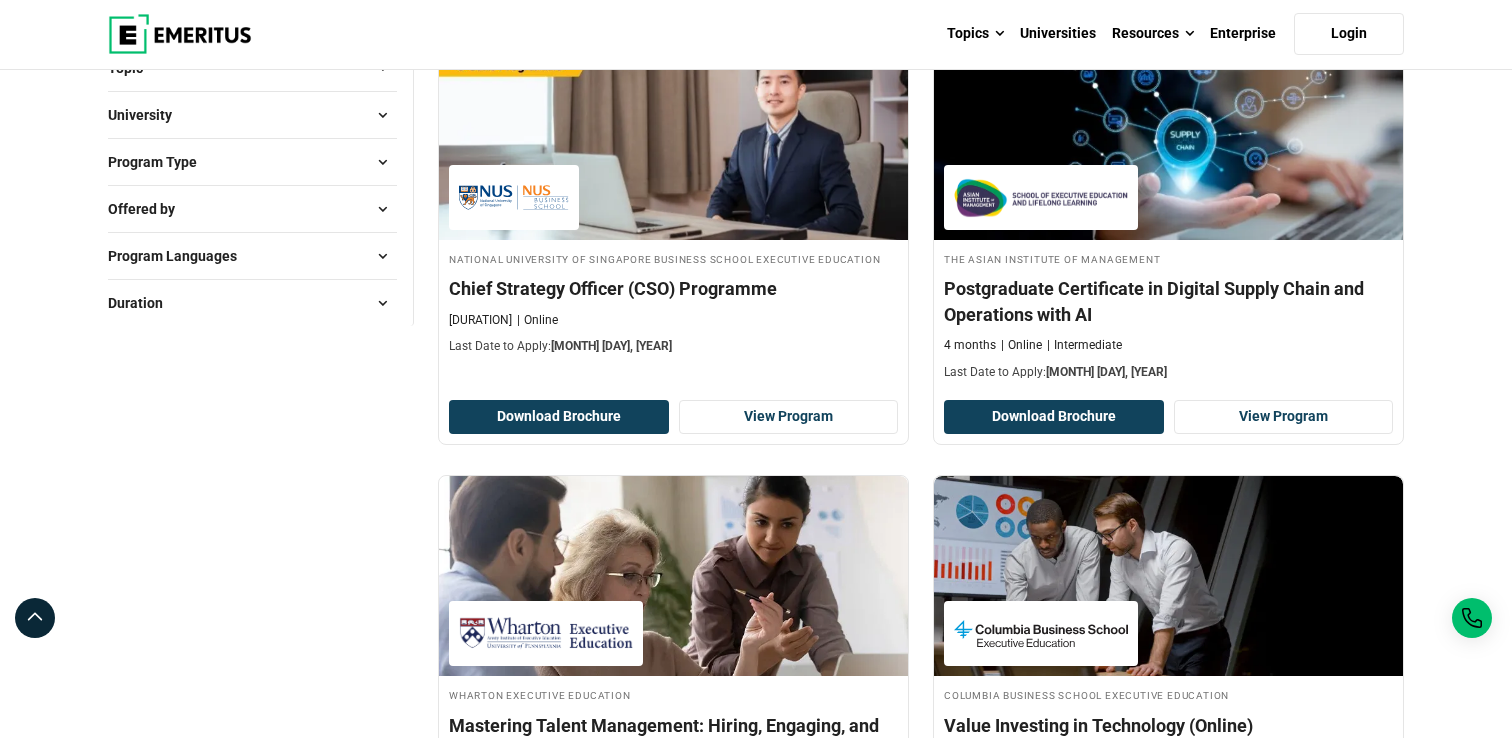 click at bounding box center (382, 162) 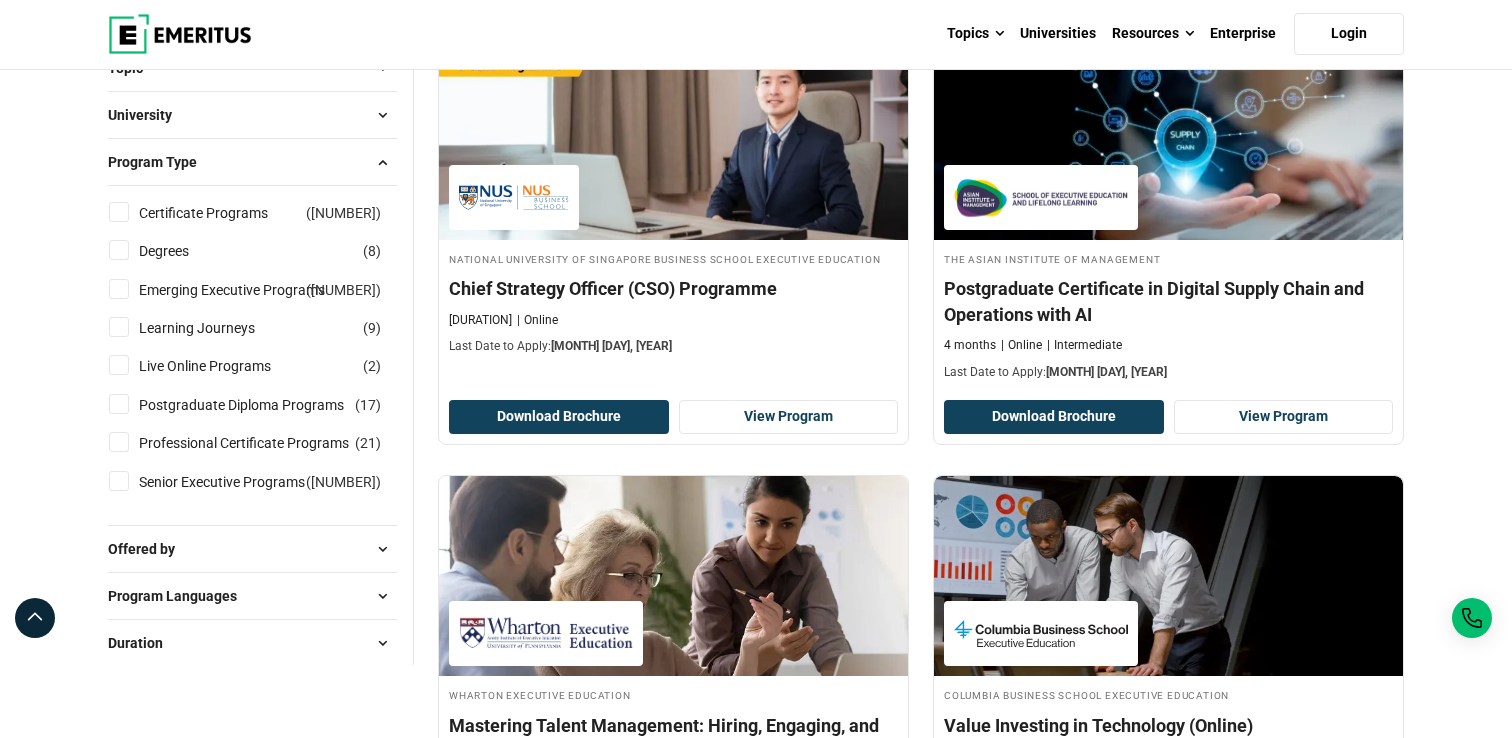 click on "Degrees   ( 8 )" at bounding box center (119, 250) 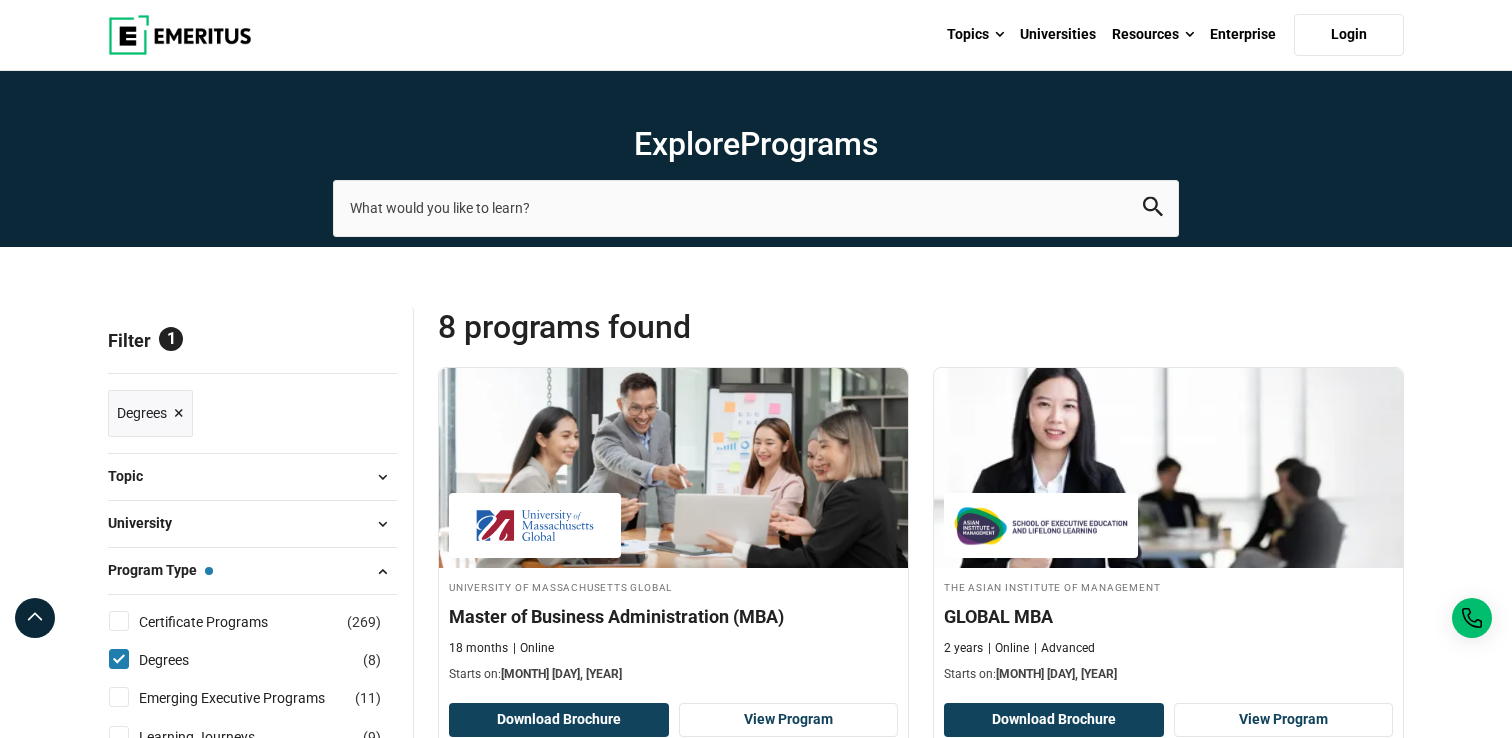 scroll, scrollTop: 0, scrollLeft: 0, axis: both 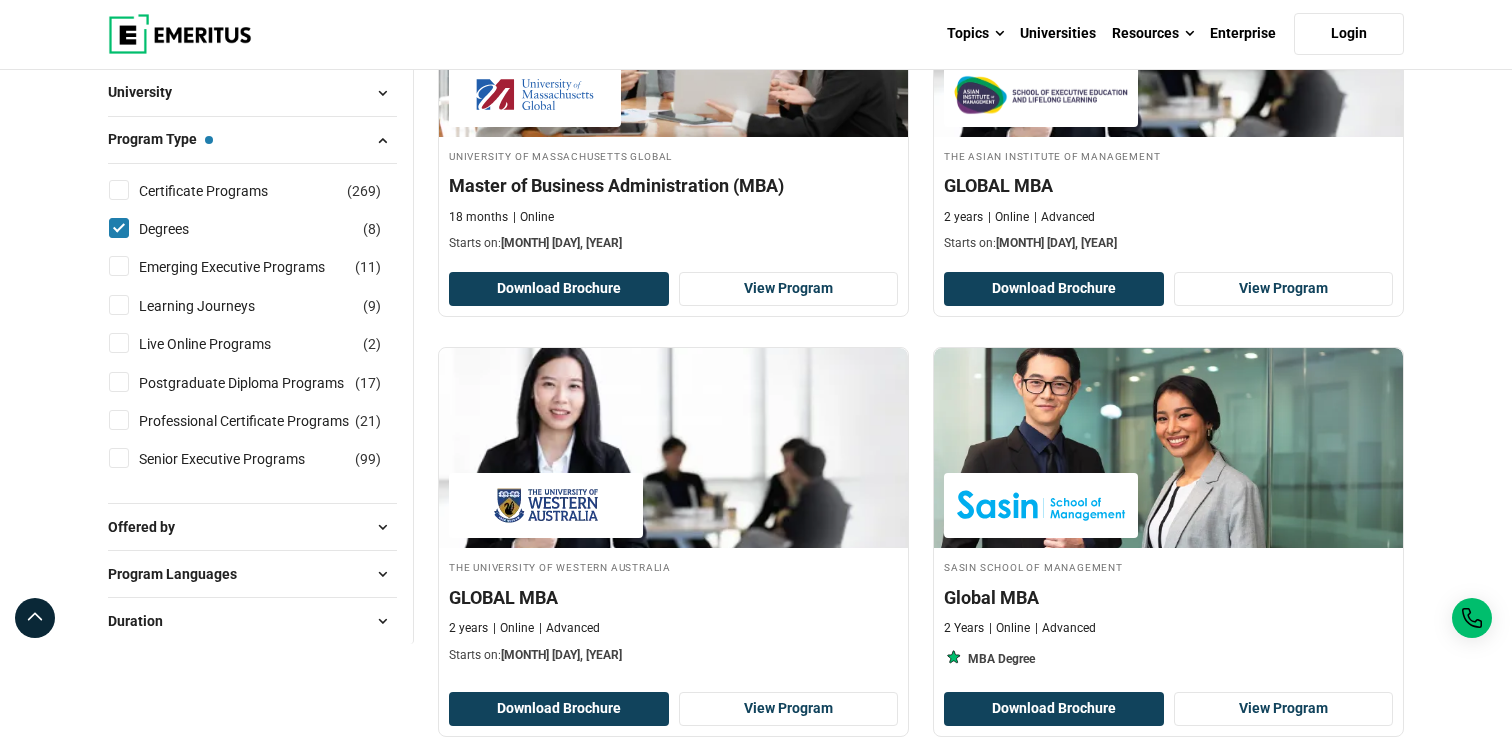 click on "Degrees   ( 8 )" at bounding box center (119, 228) 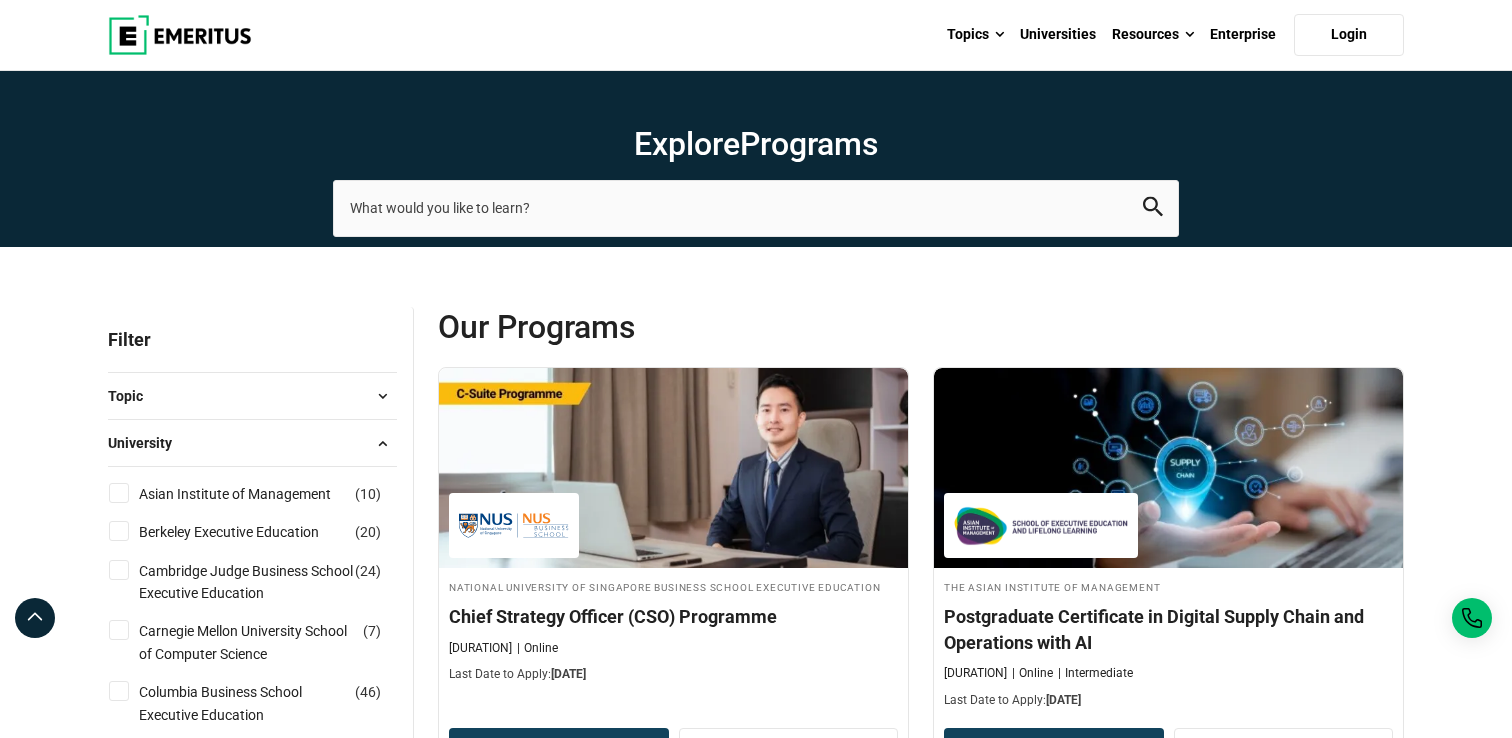 scroll, scrollTop: 0, scrollLeft: 0, axis: both 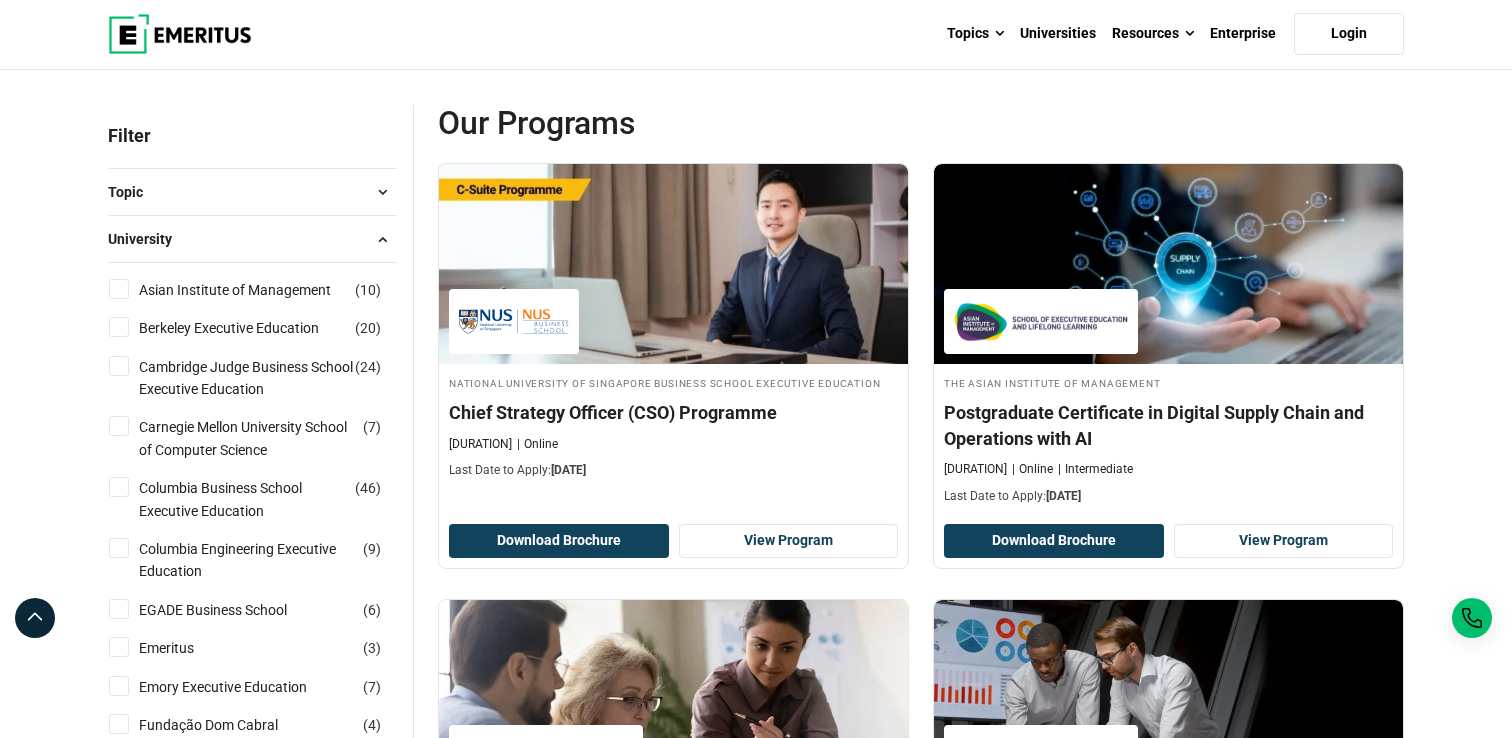 click at bounding box center (382, 239) 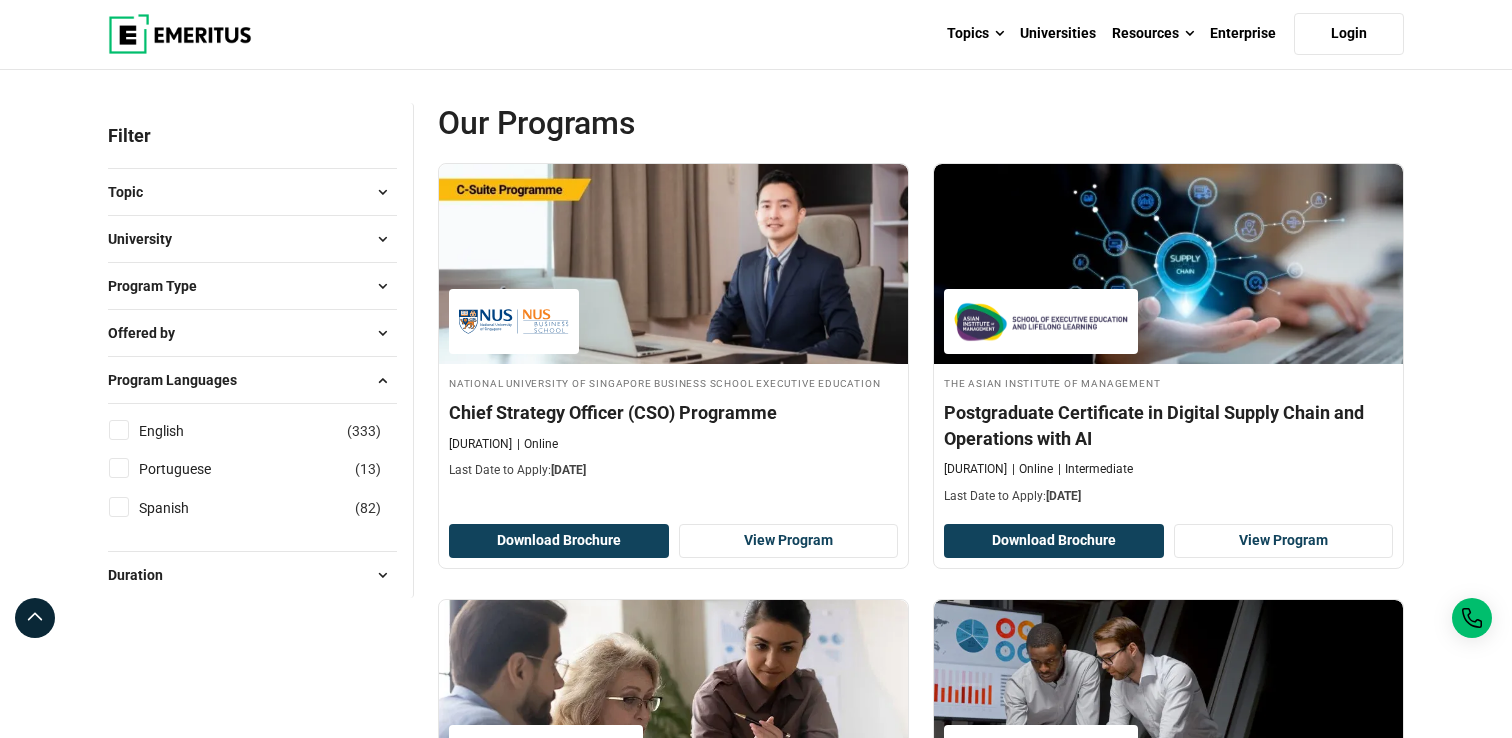 click at bounding box center [382, 380] 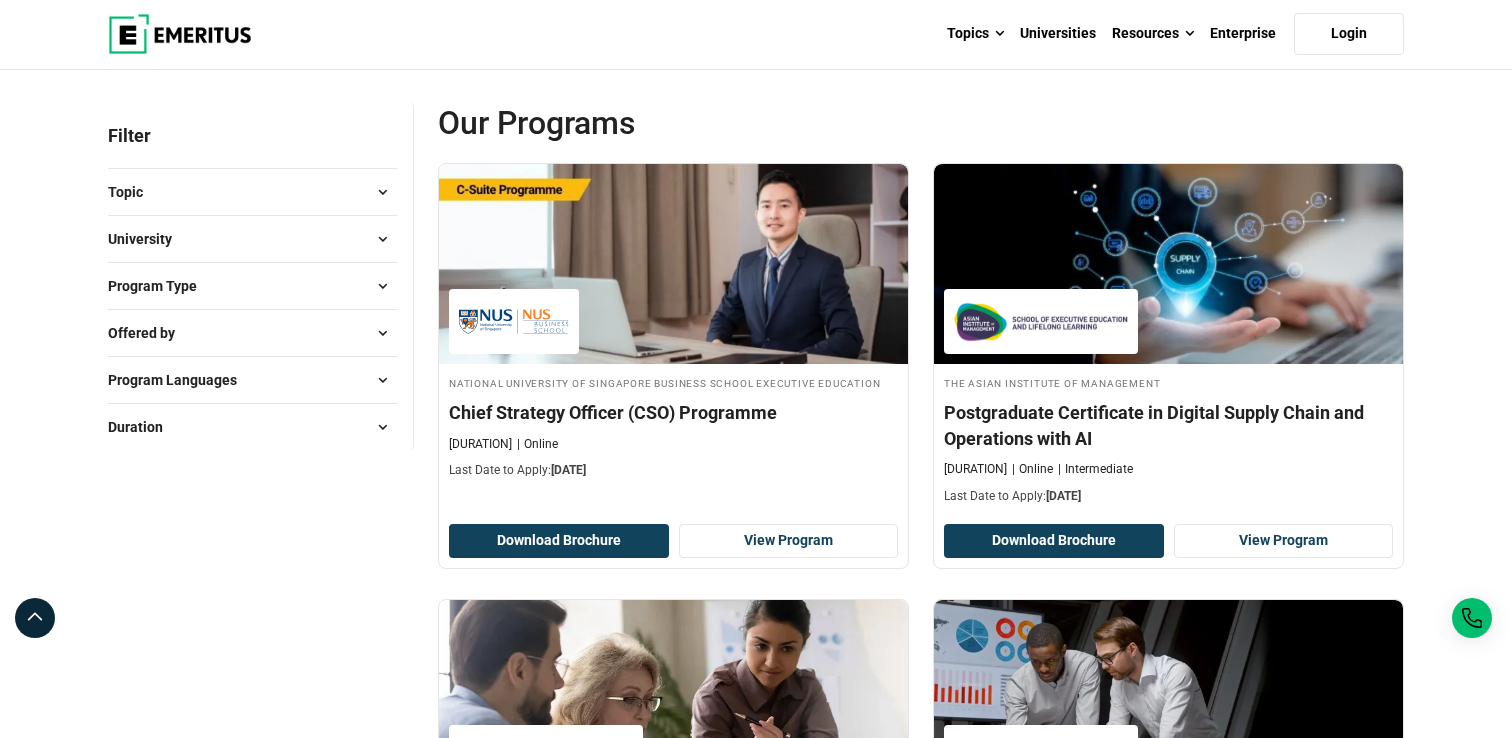 click at bounding box center [382, 333] 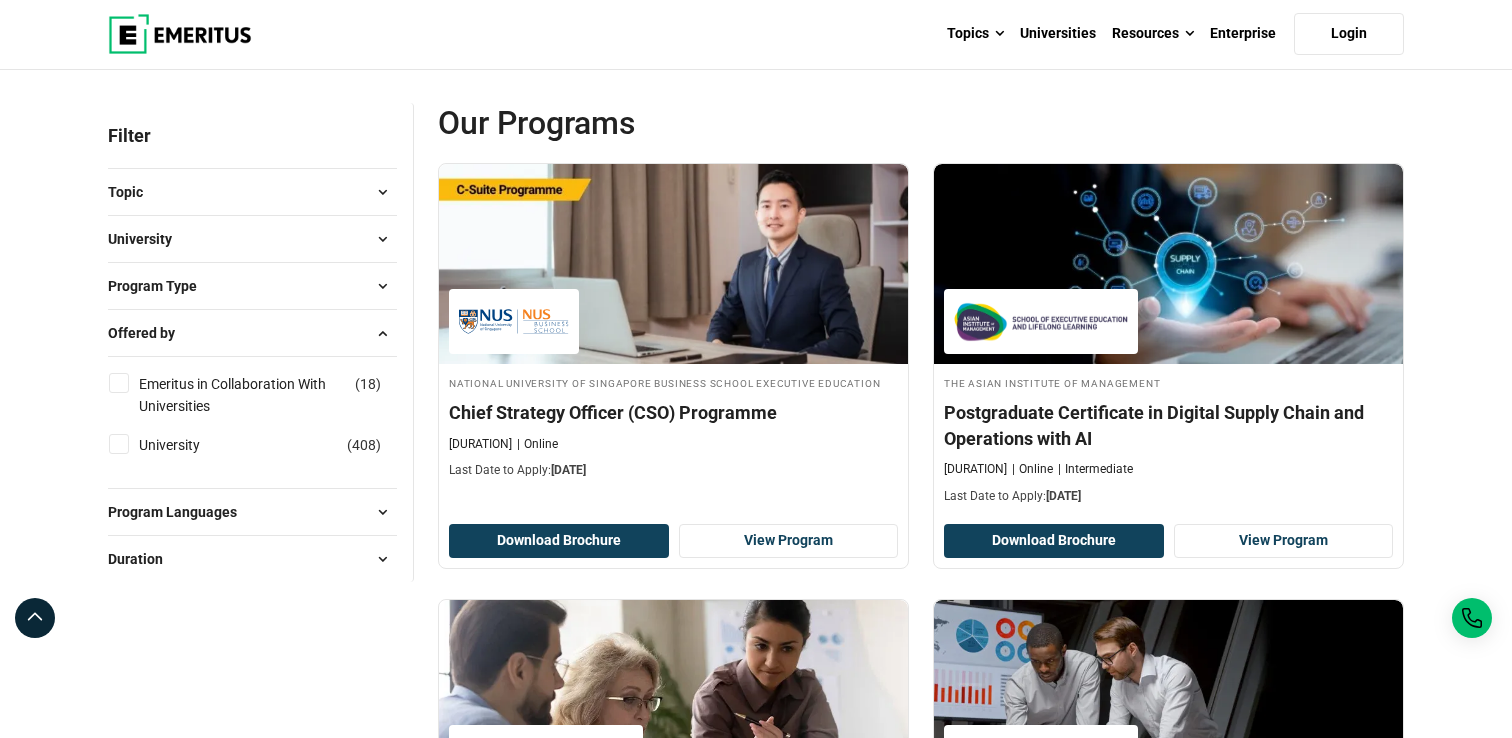 click on "University   ( 408 )" at bounding box center [119, 444] 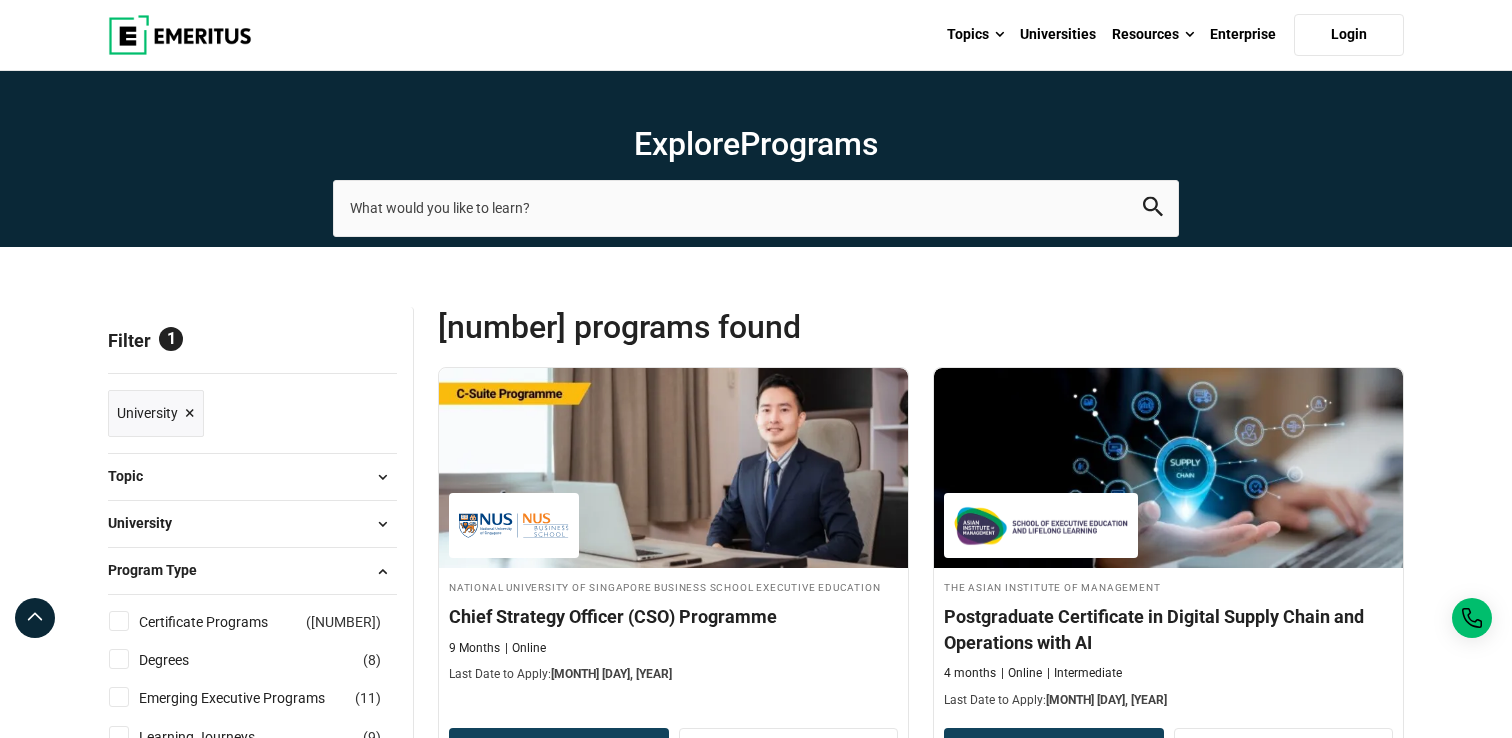 scroll, scrollTop: 0, scrollLeft: 0, axis: both 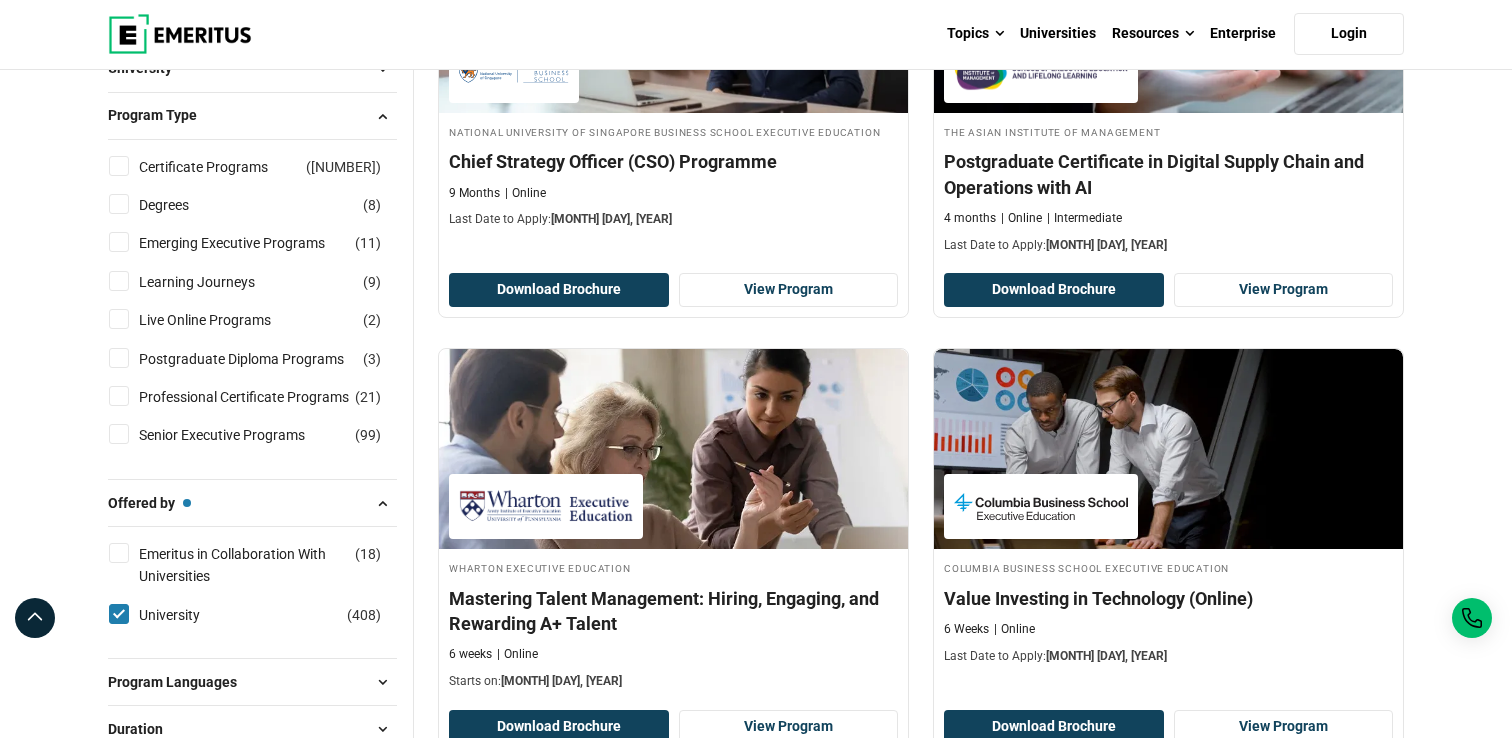 click on "Live Online Programs   ( 2 )" at bounding box center [119, 319] 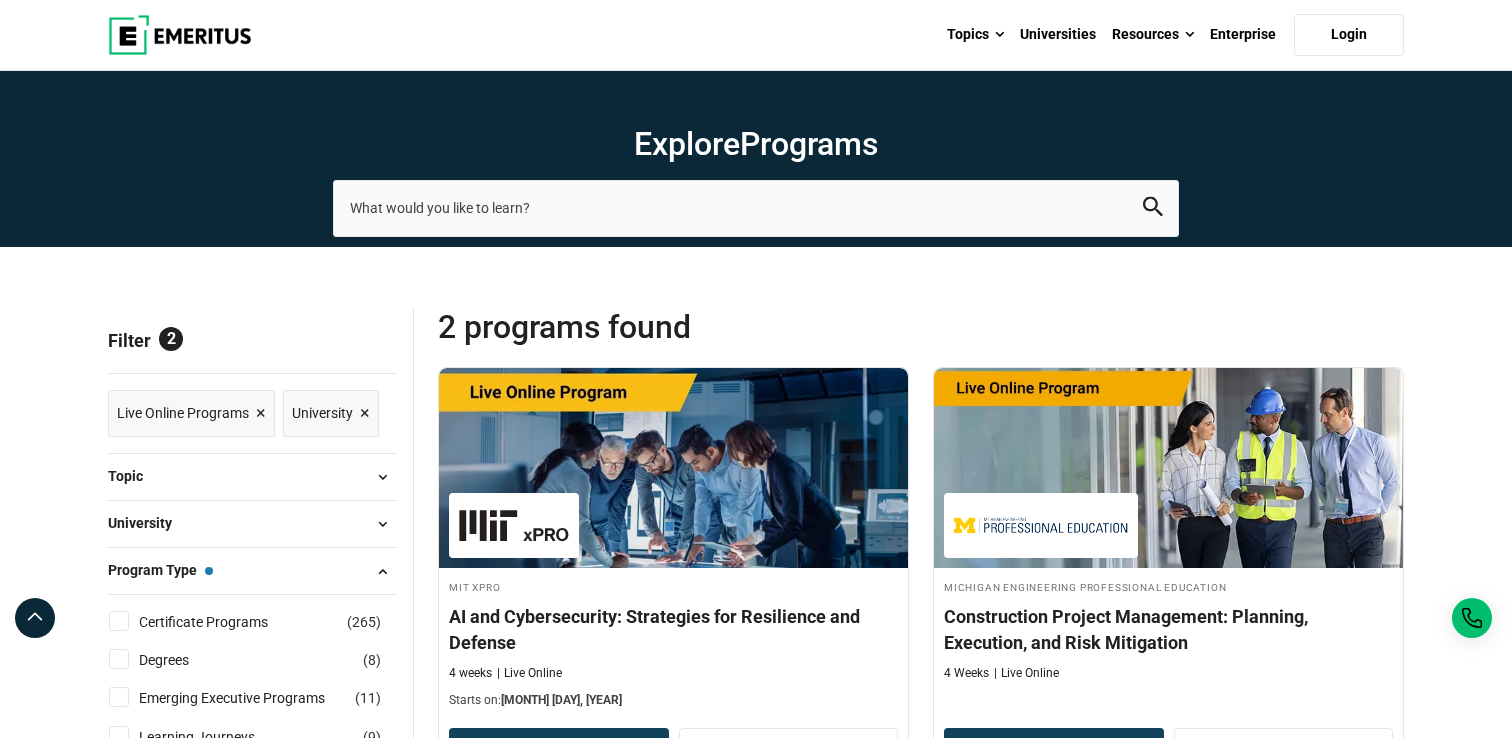 scroll, scrollTop: 0, scrollLeft: 0, axis: both 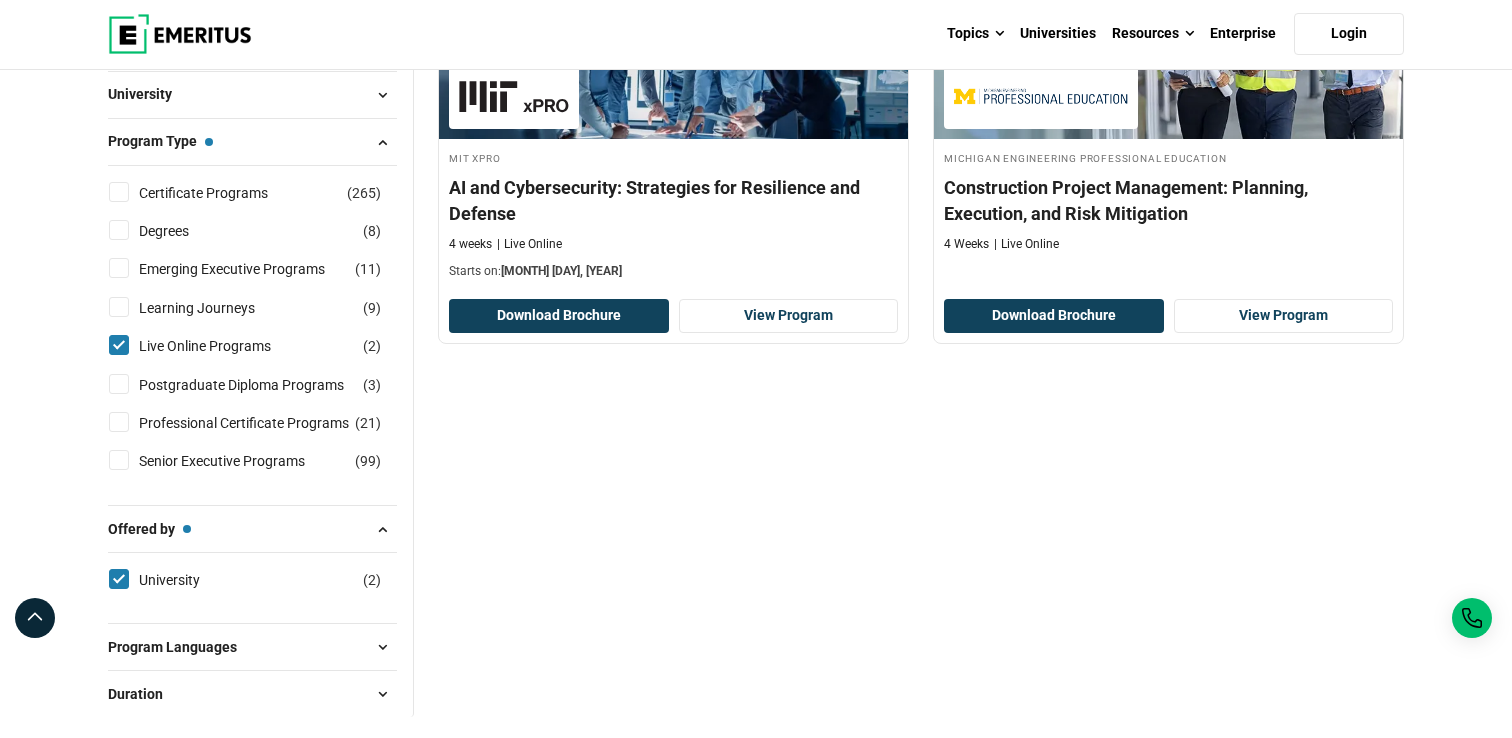click on "University   ( 2 )" at bounding box center (119, 579) 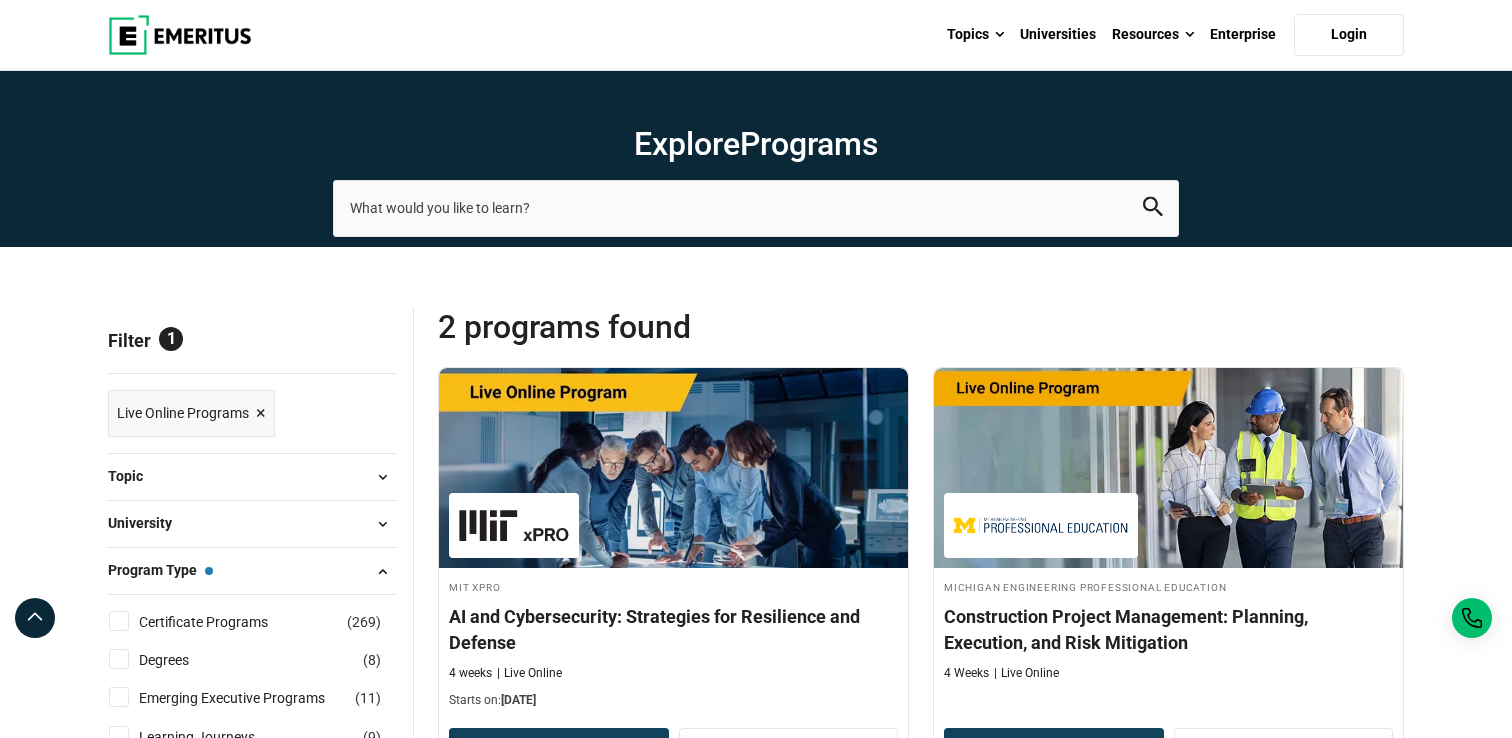 scroll, scrollTop: 0, scrollLeft: 0, axis: both 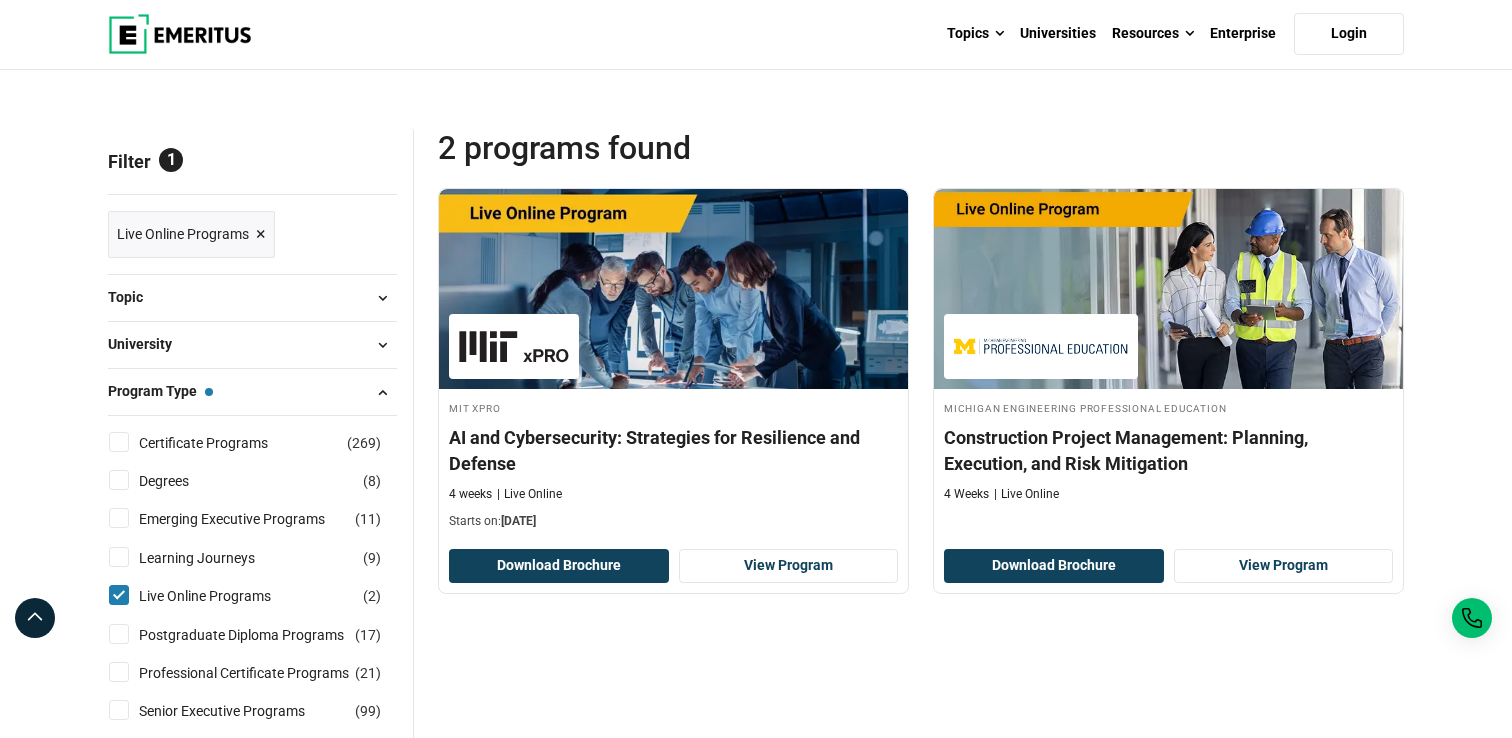 click on "Live Online Programs   ( 2 )" at bounding box center [119, 595] 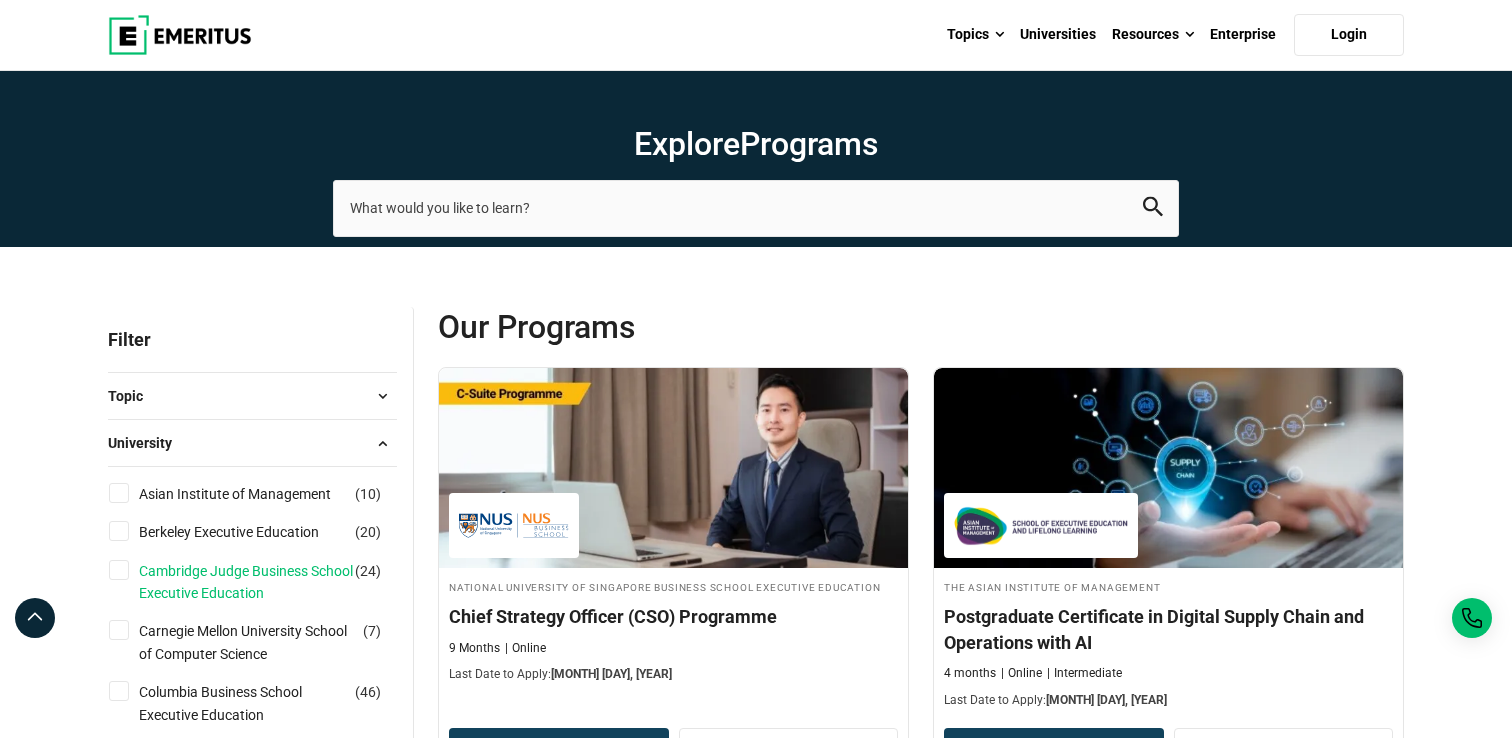 scroll, scrollTop: 0, scrollLeft: 0, axis: both 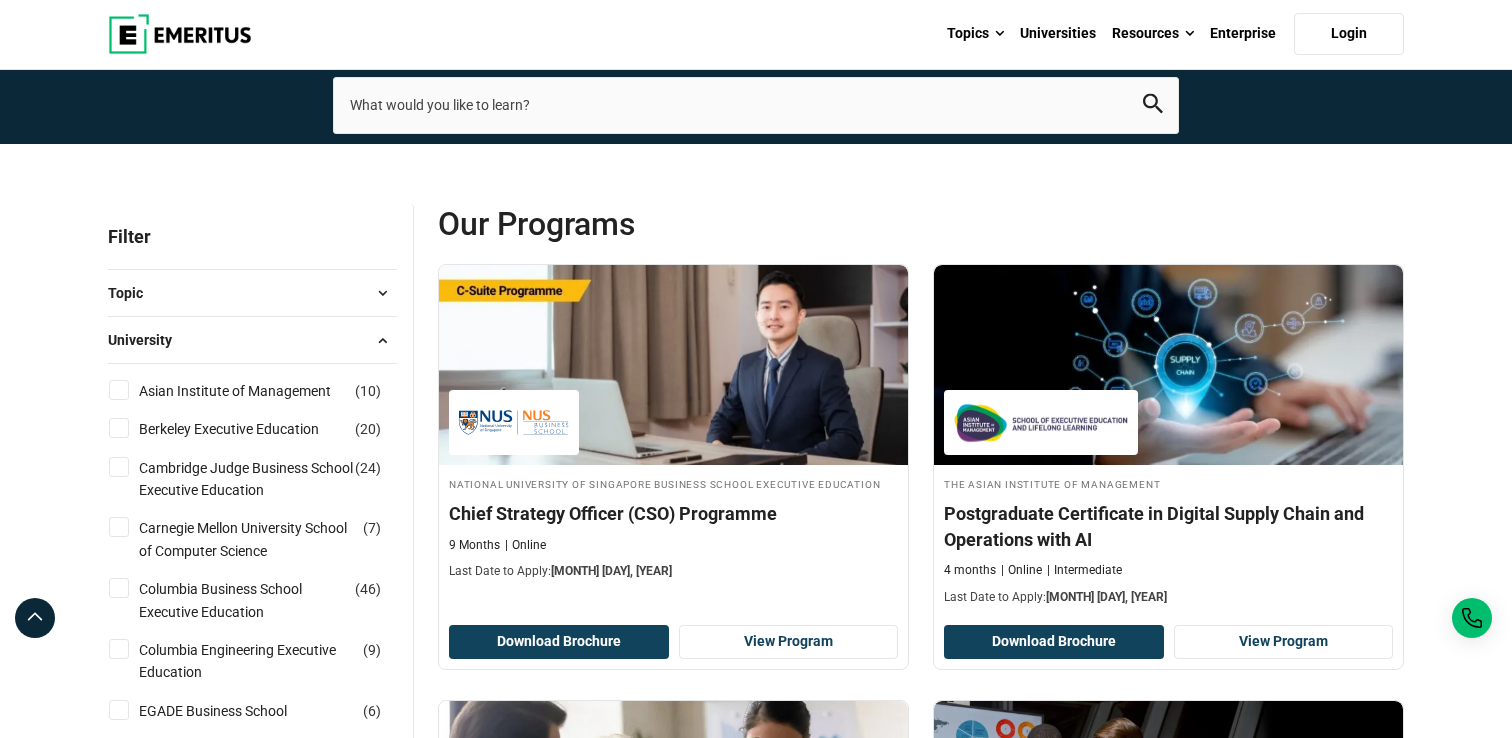 click on "University" at bounding box center [148, 340] 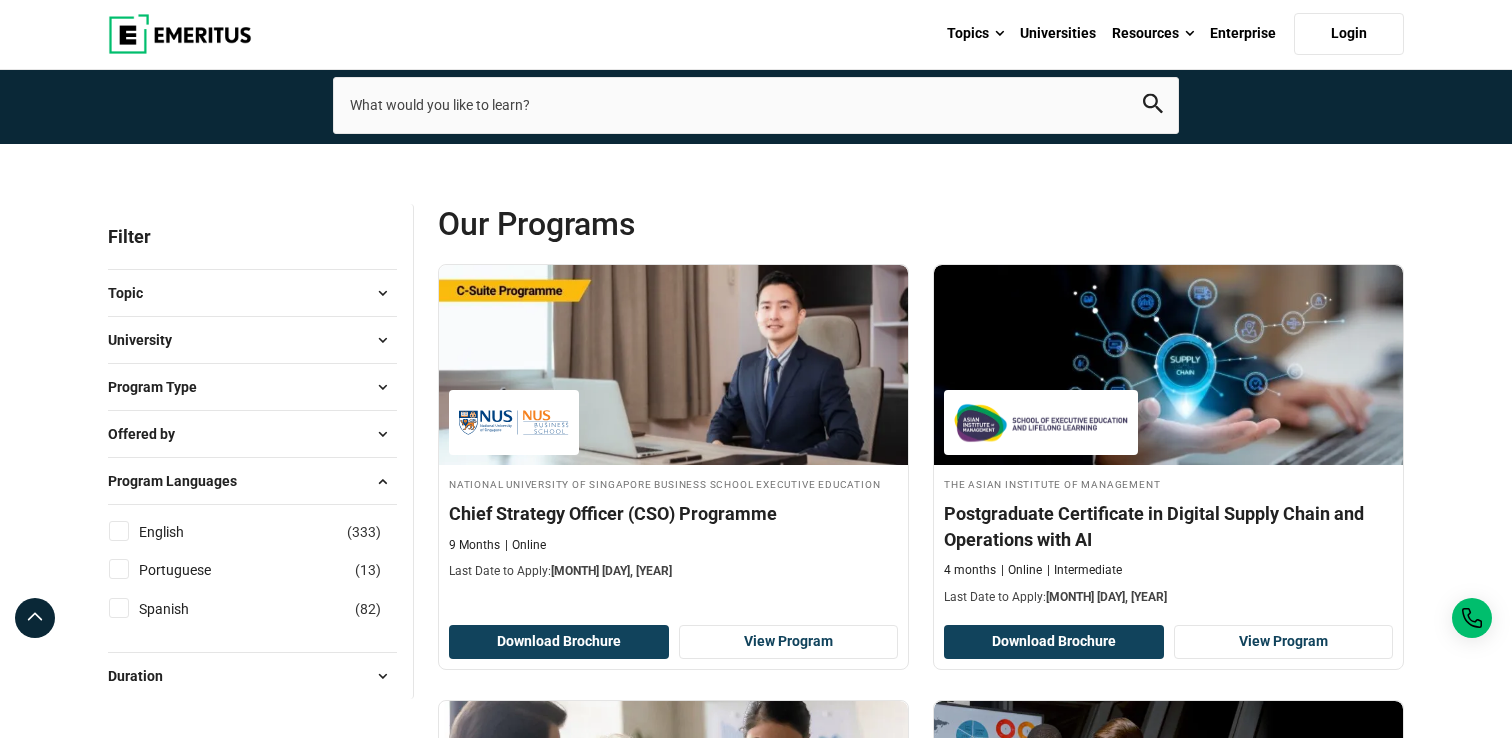 click on "Topic" at bounding box center (133, 293) 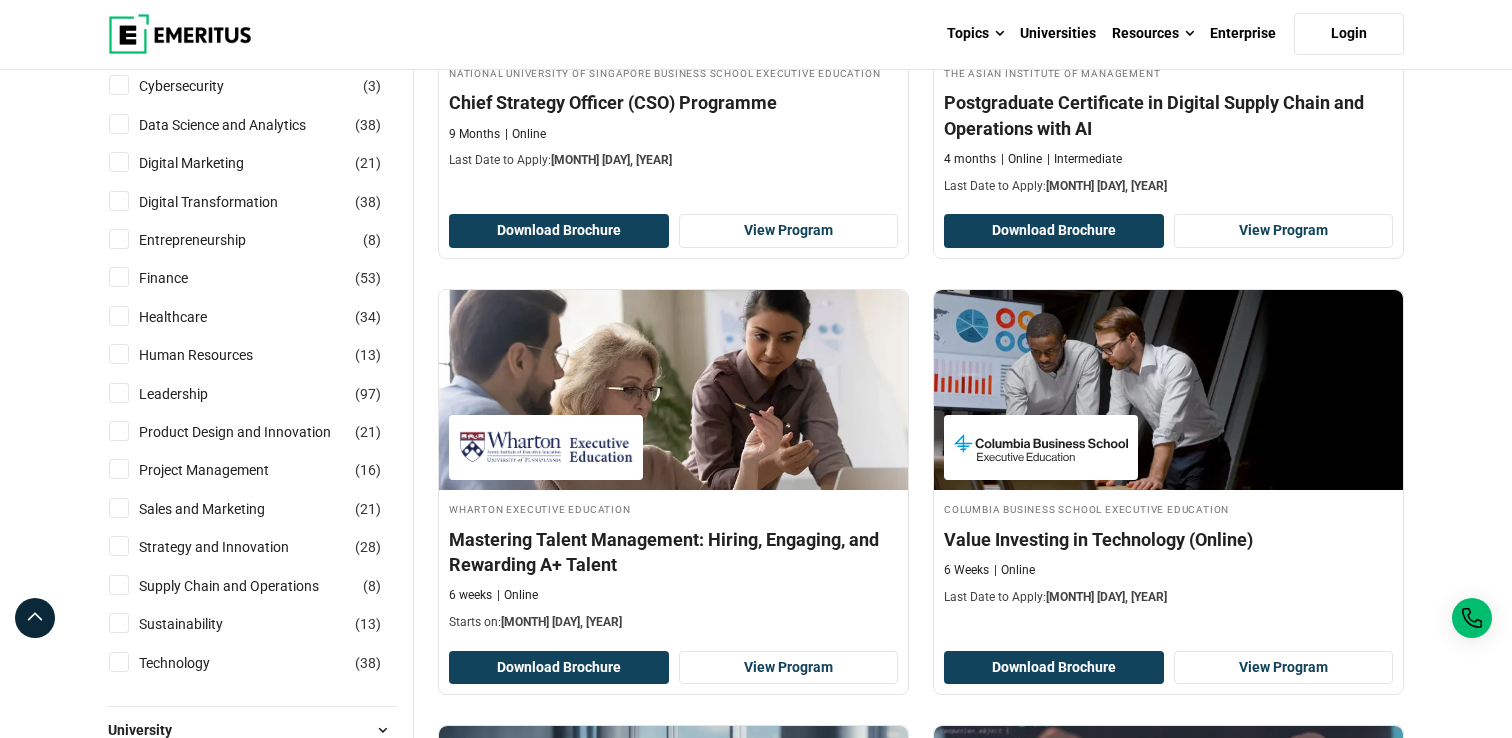 scroll, scrollTop: 515, scrollLeft: 0, axis: vertical 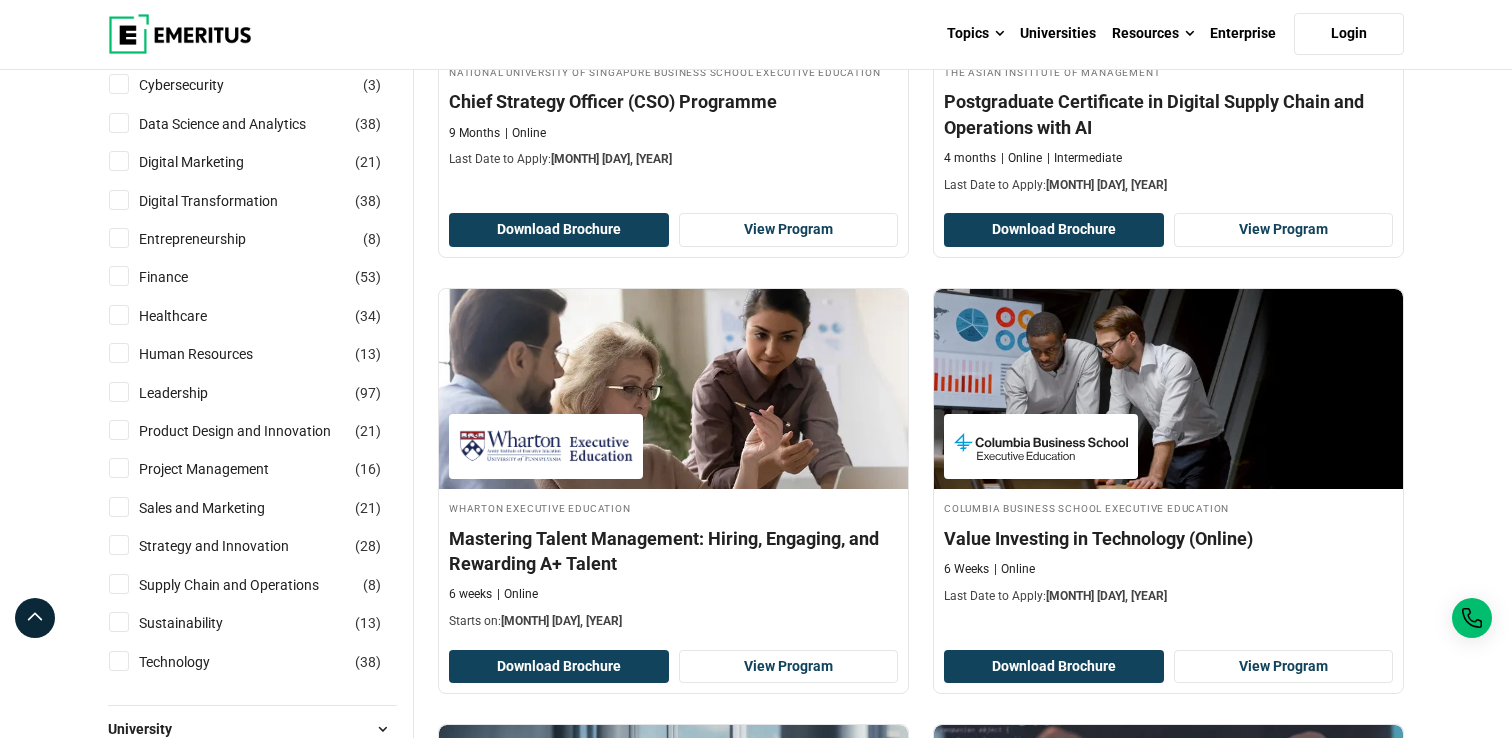 click on "Project Management   ( 16 )" at bounding box center (119, 468) 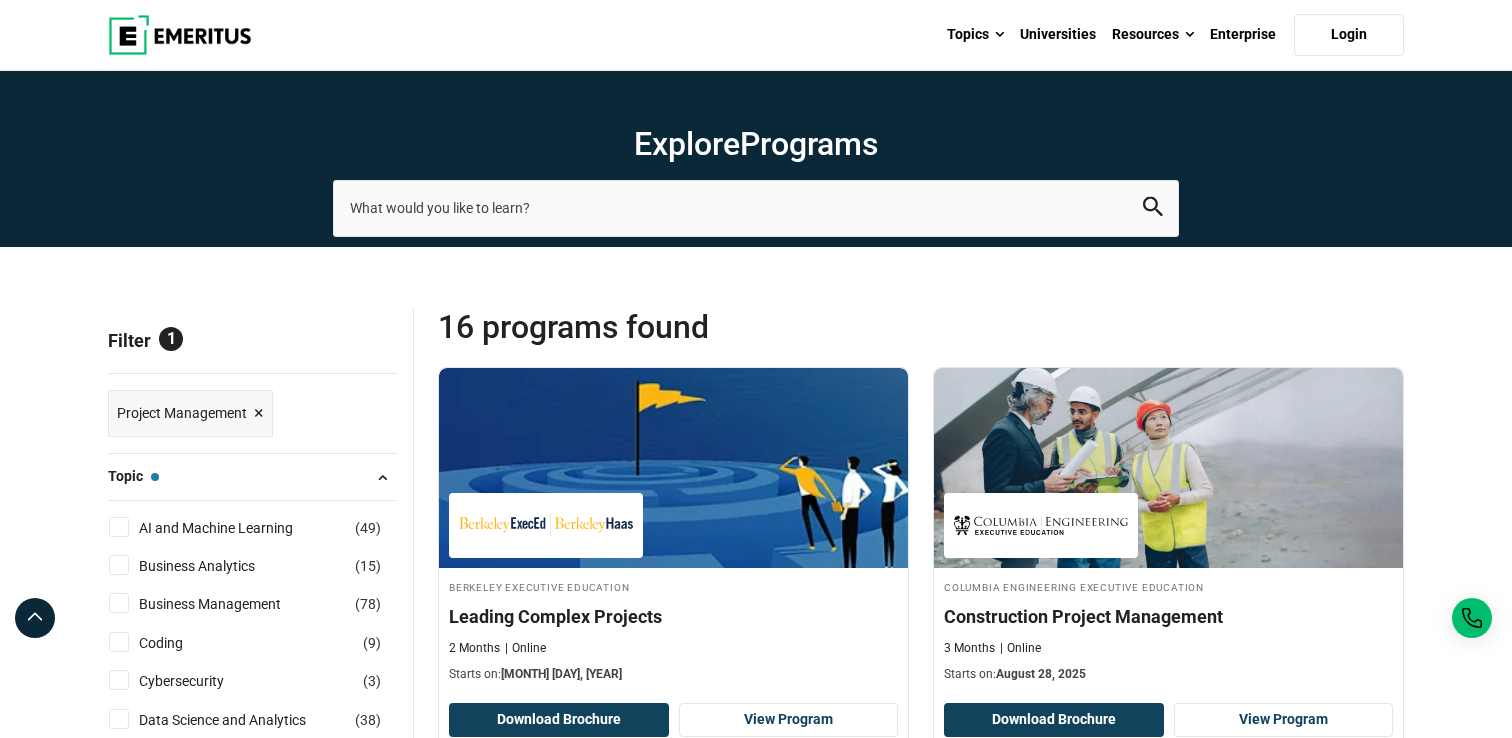 scroll, scrollTop: 0, scrollLeft: 0, axis: both 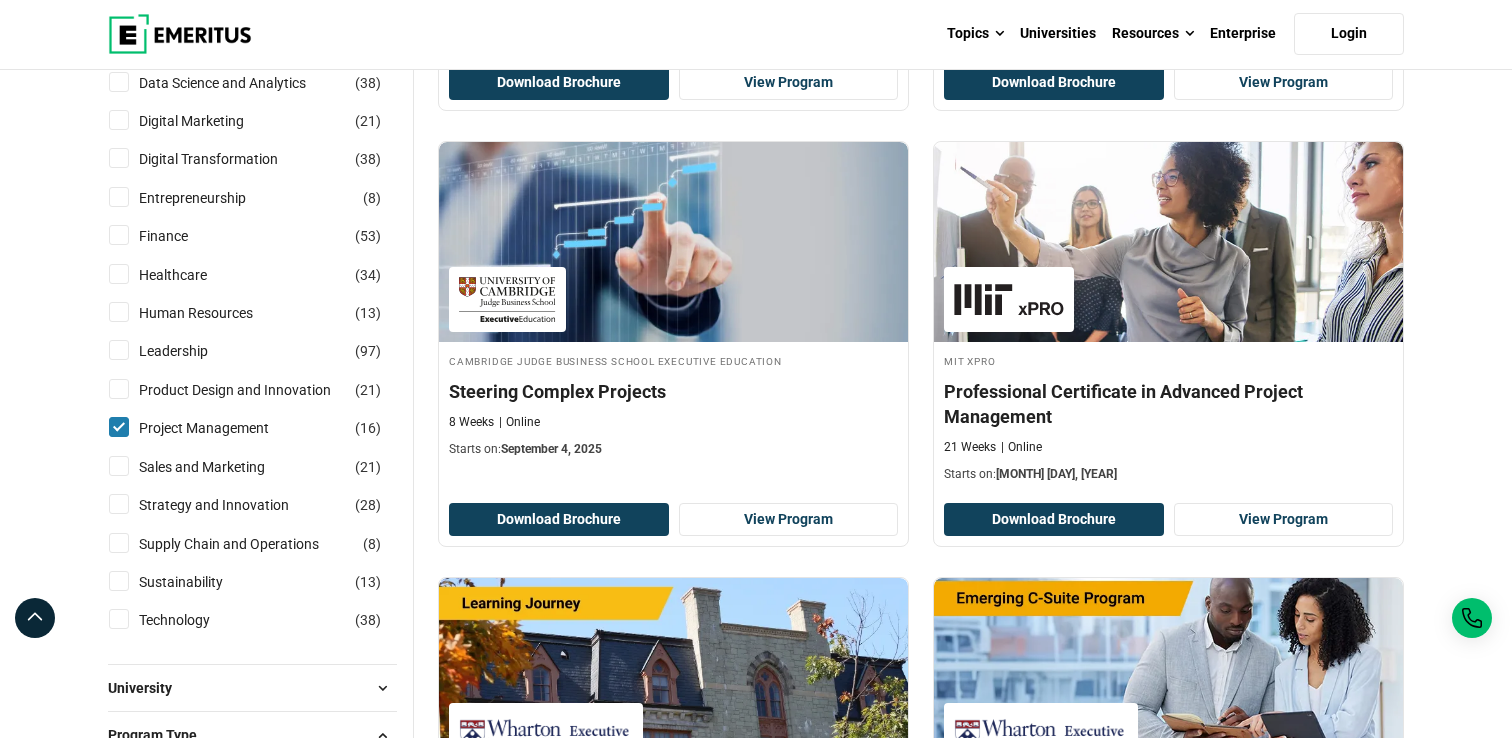 click on "Project Management   ( 16 )" at bounding box center [119, 427] 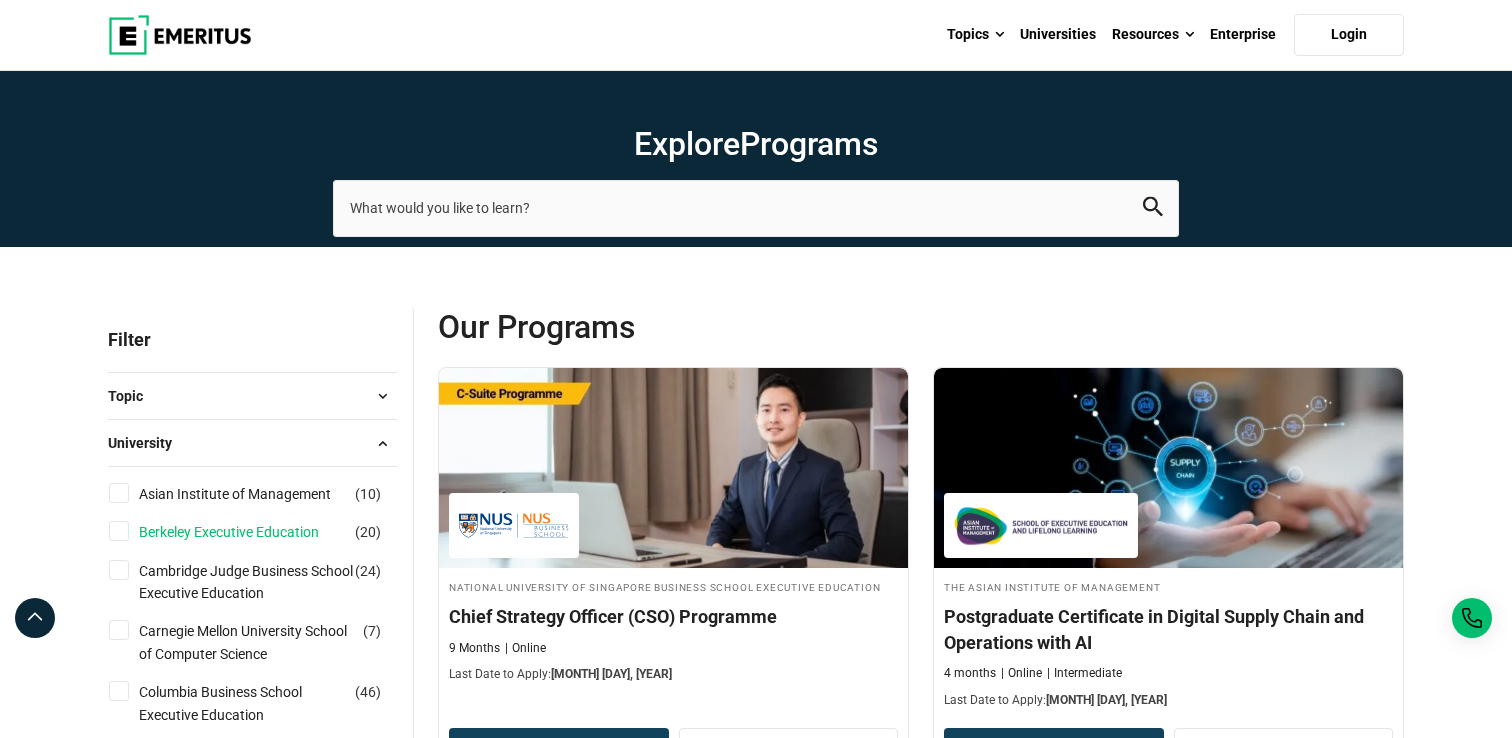 scroll, scrollTop: 0, scrollLeft: 0, axis: both 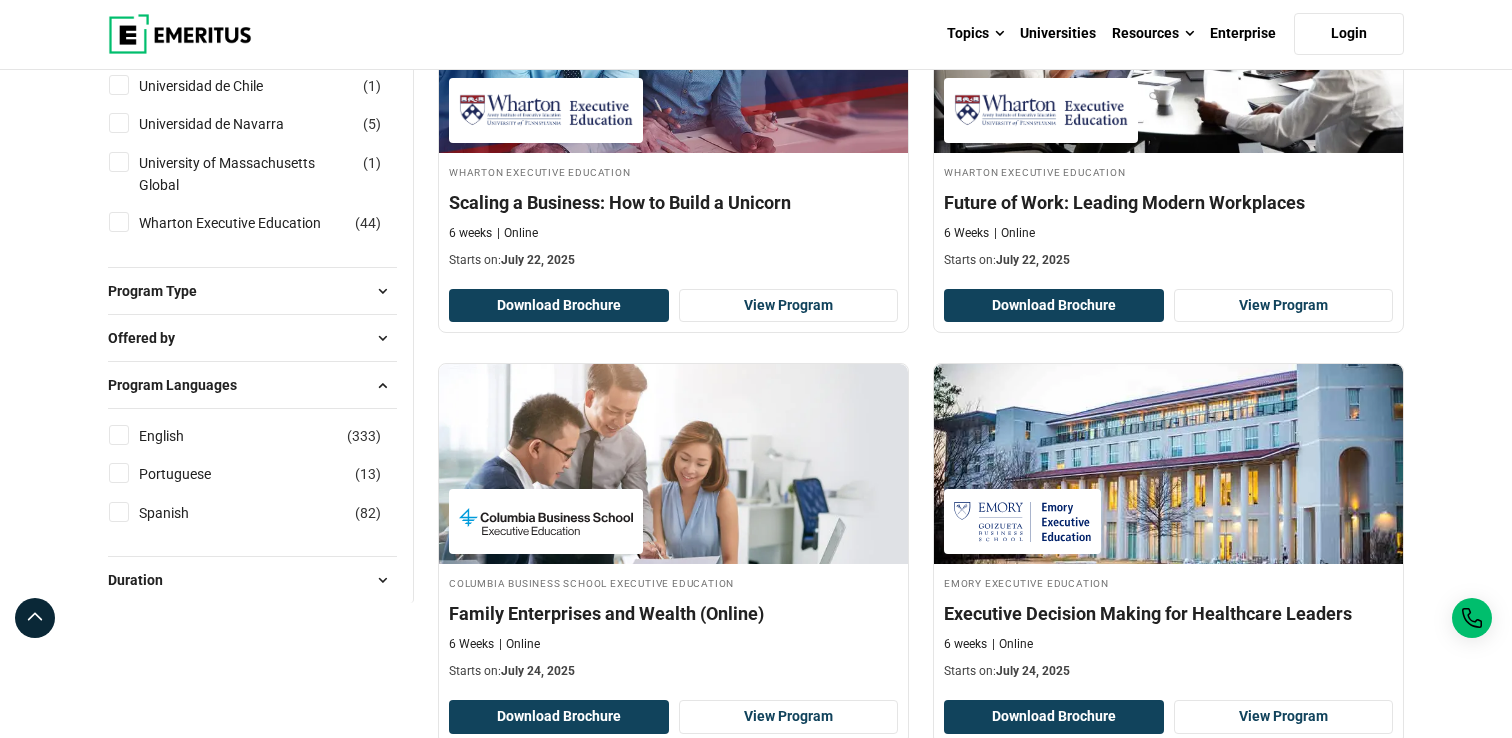 click on "Program Type" at bounding box center [160, 291] 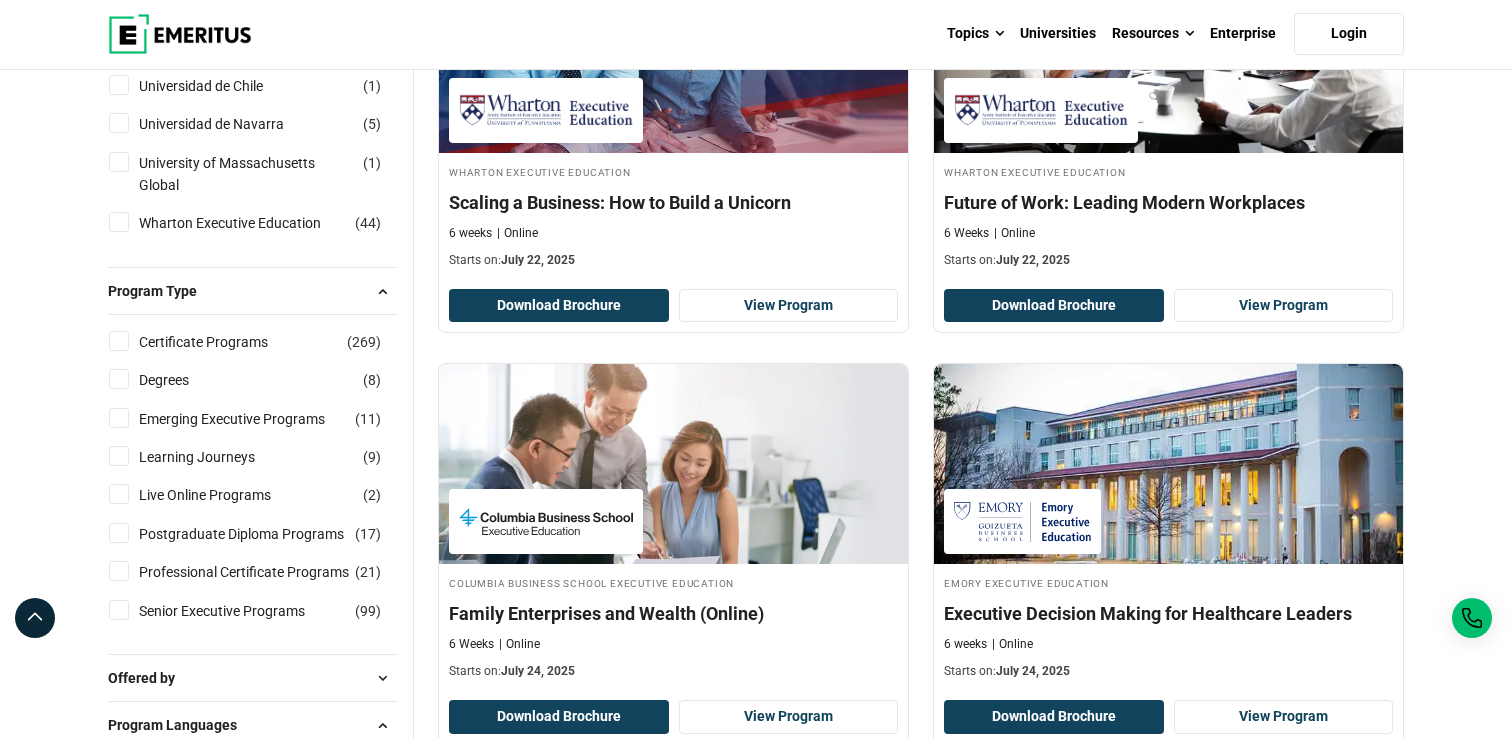 click on "Certificate Programs   ( 269 )" at bounding box center (119, 341) 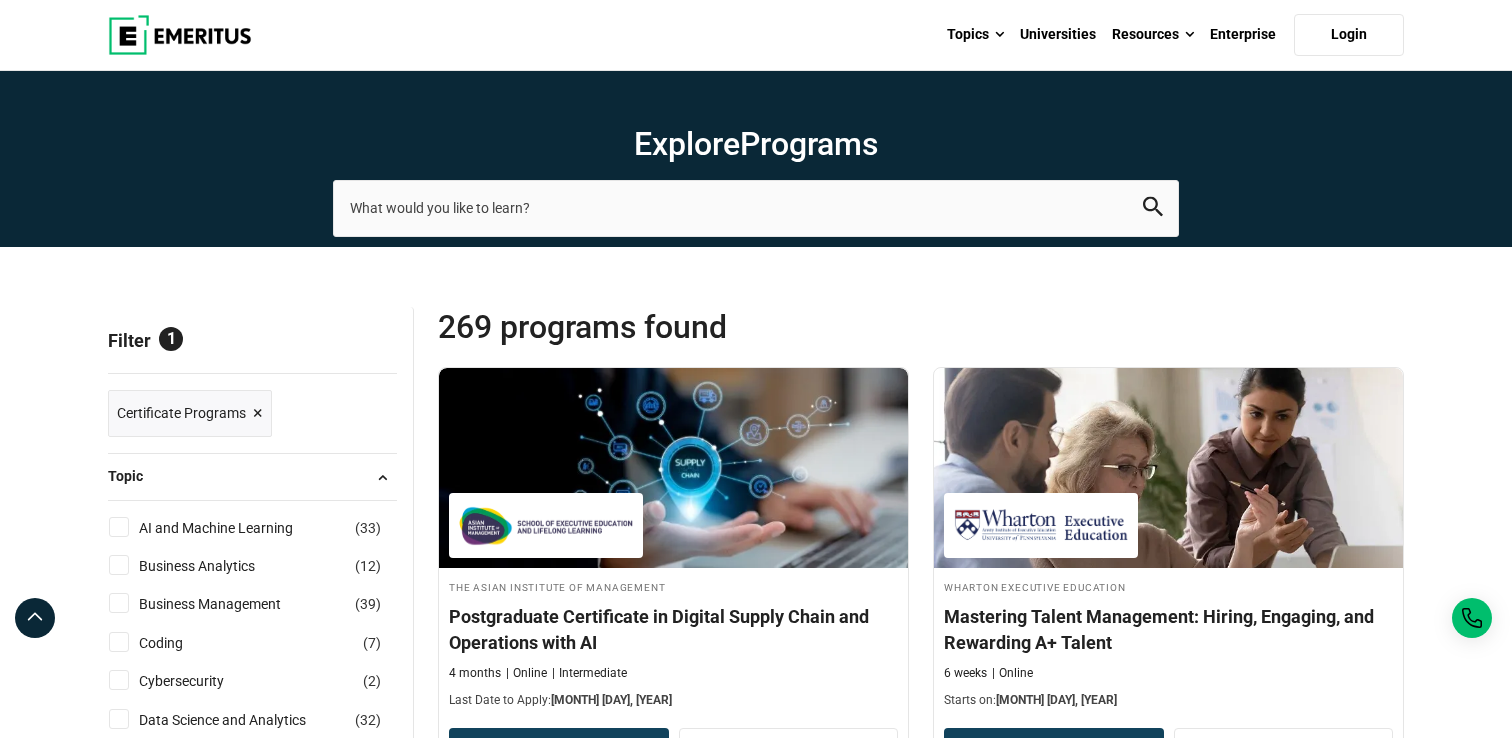 scroll, scrollTop: 0, scrollLeft: 0, axis: both 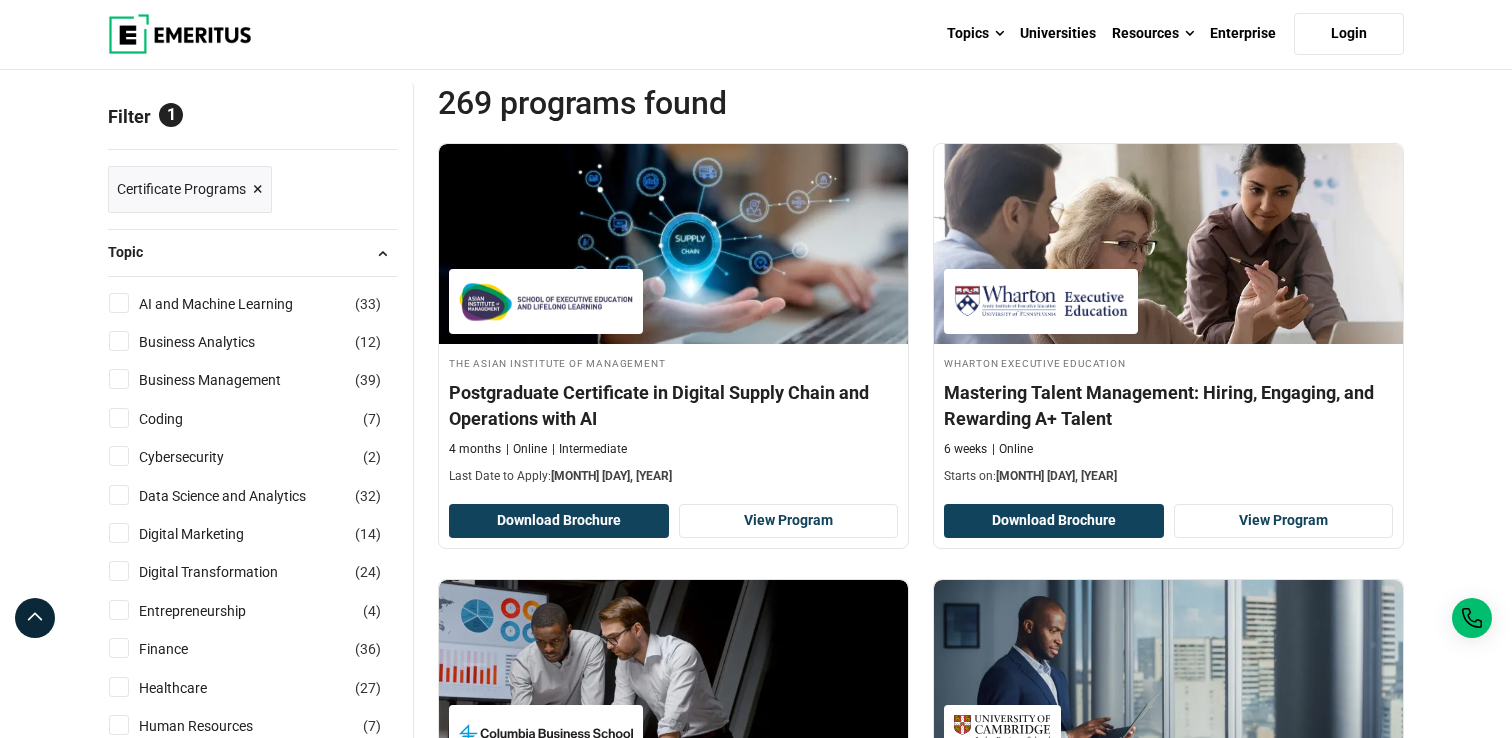 click at bounding box center [382, 253] 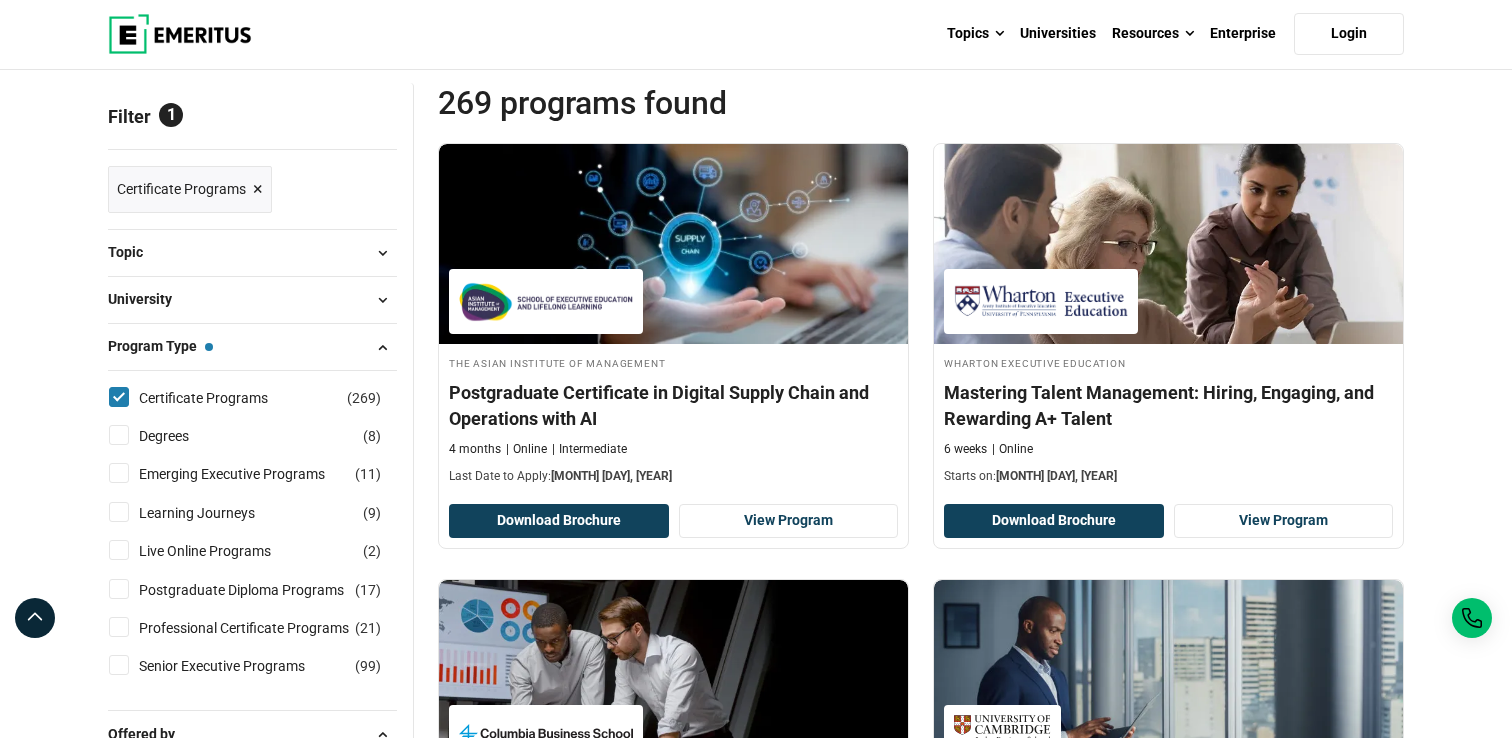 click on "Certificate Programs   ( 269 )" at bounding box center (119, 397) 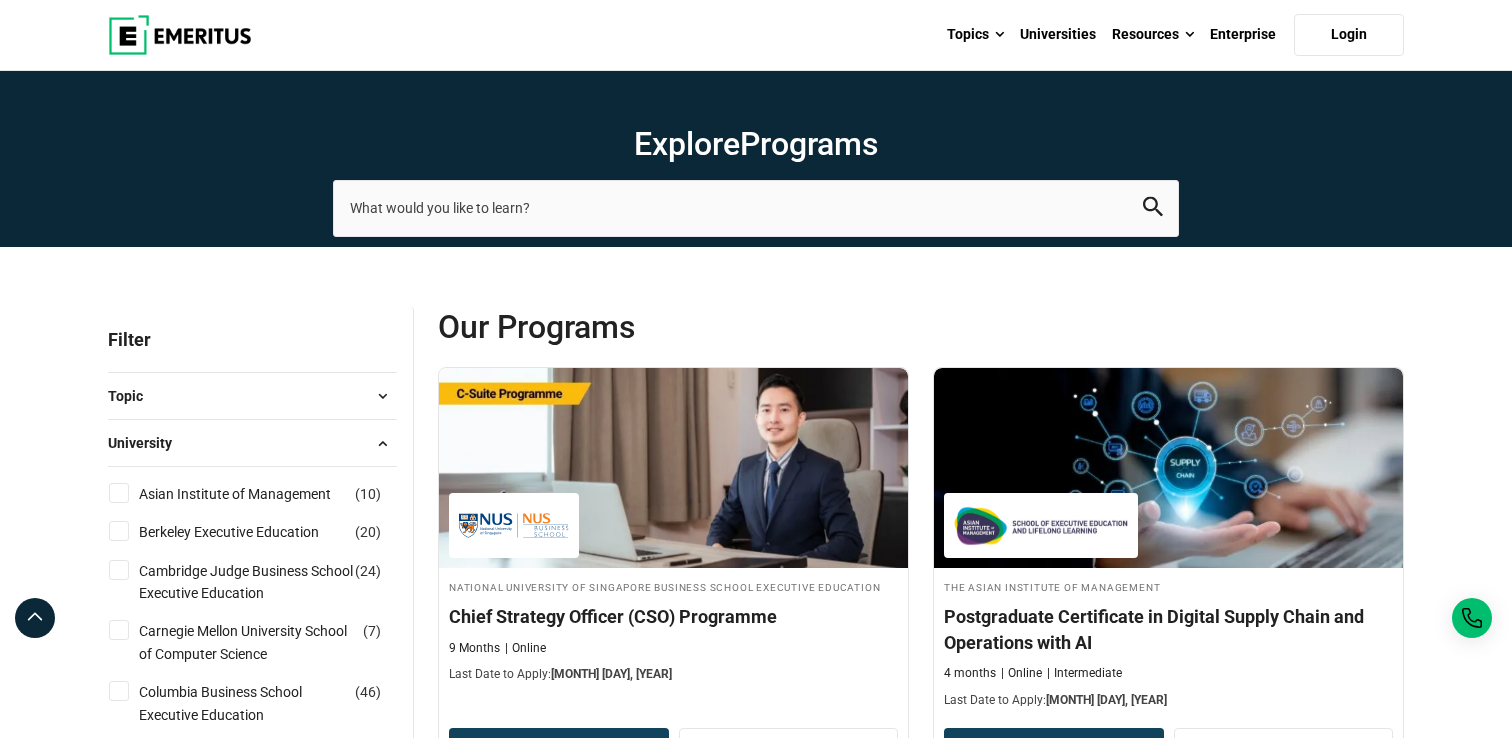 scroll, scrollTop: 0, scrollLeft: 0, axis: both 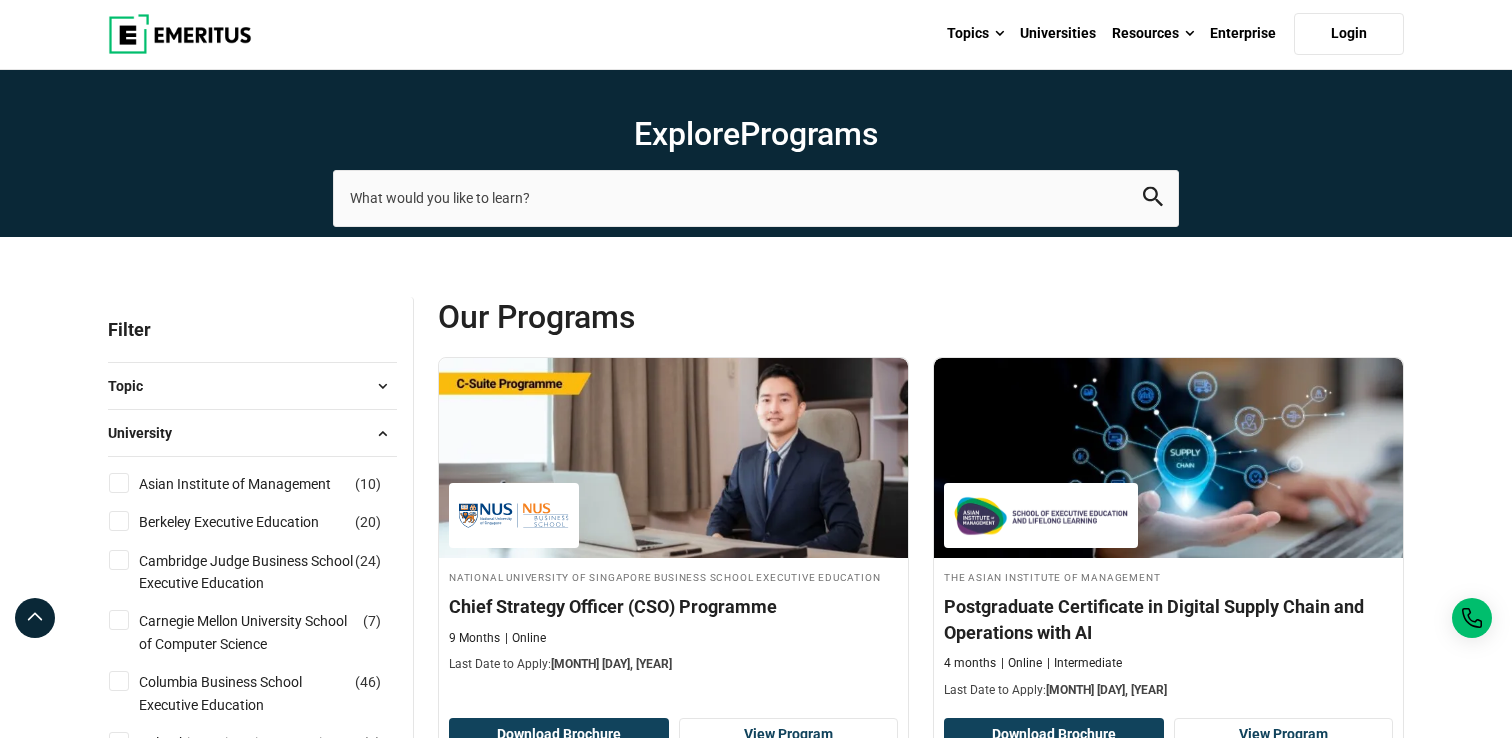 click at bounding box center [382, 433] 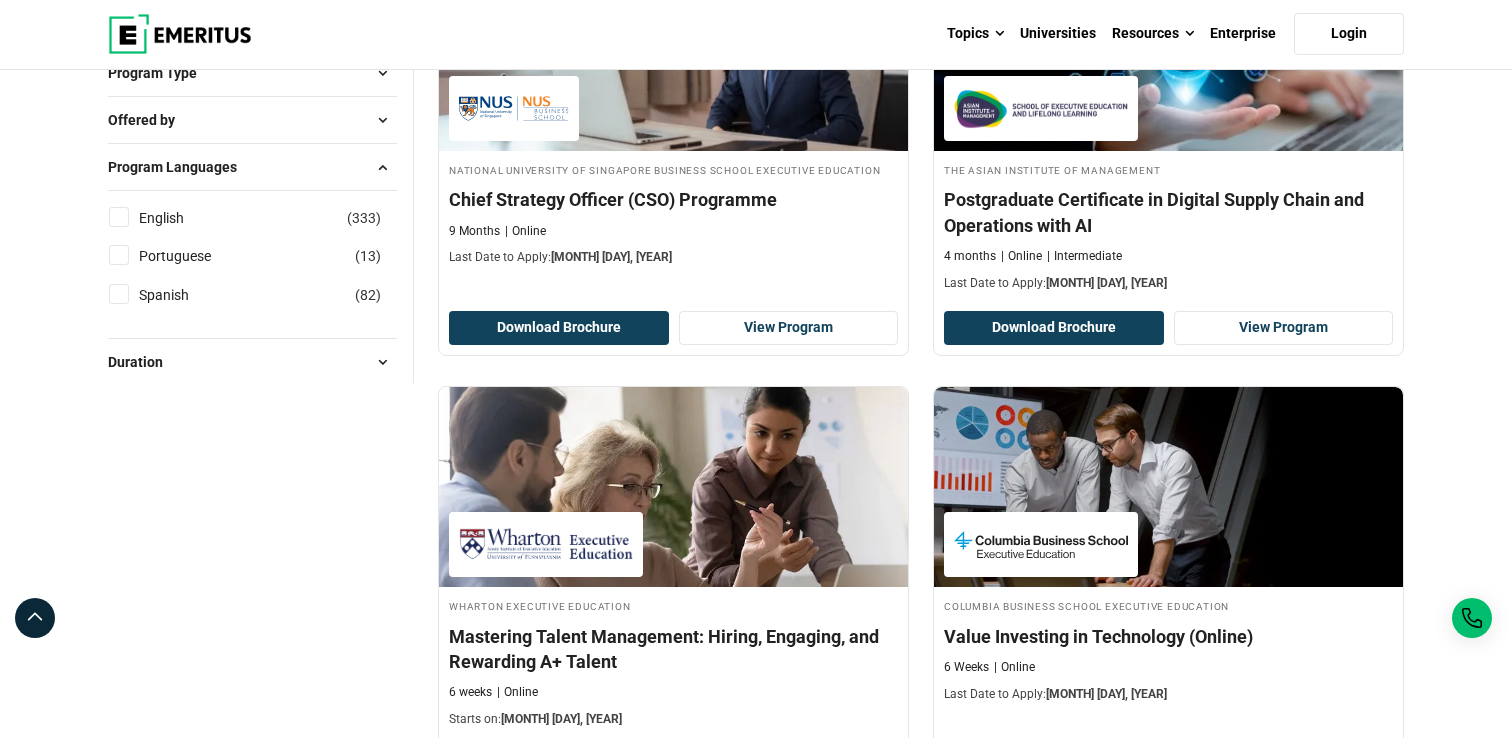 scroll, scrollTop: 426, scrollLeft: 0, axis: vertical 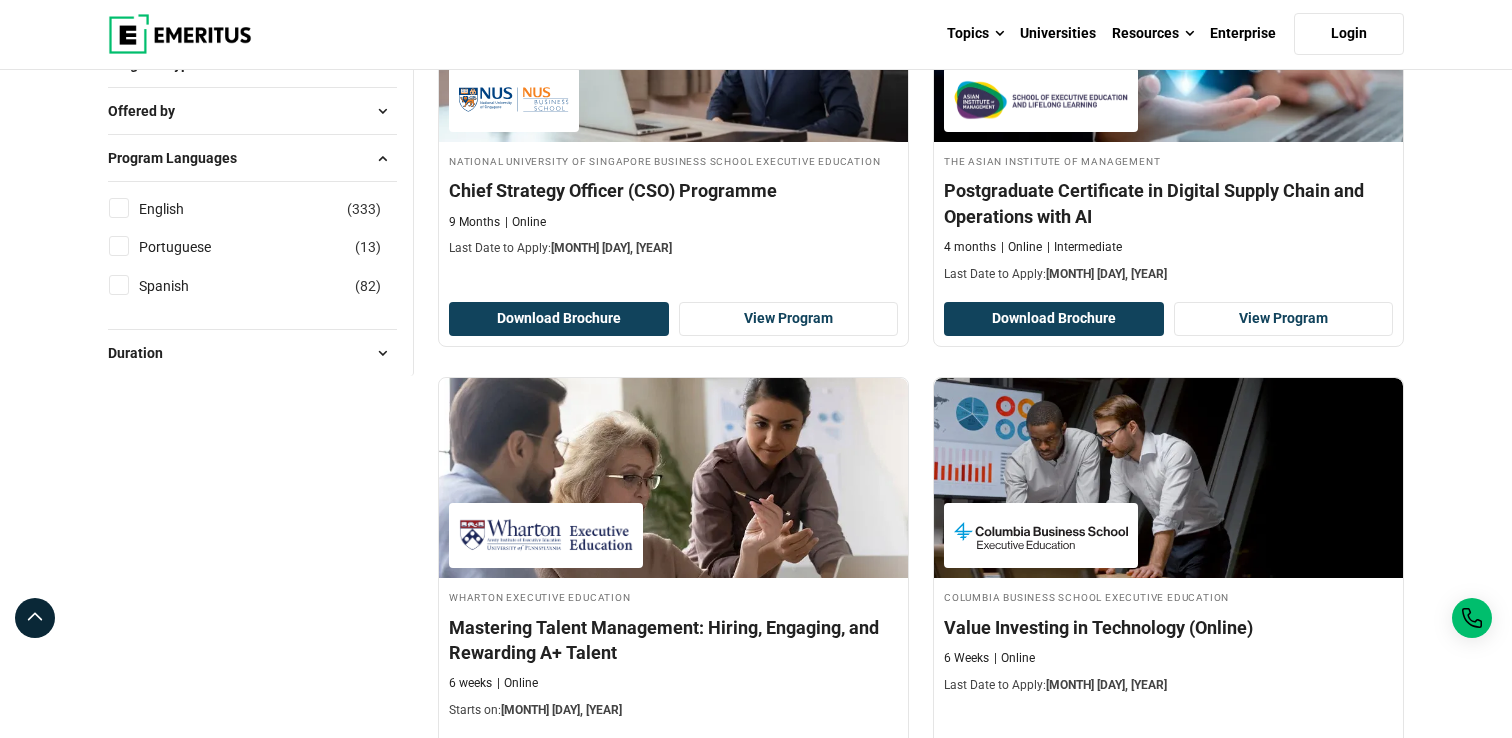 click on "English   ( 333 )" at bounding box center [119, 208] 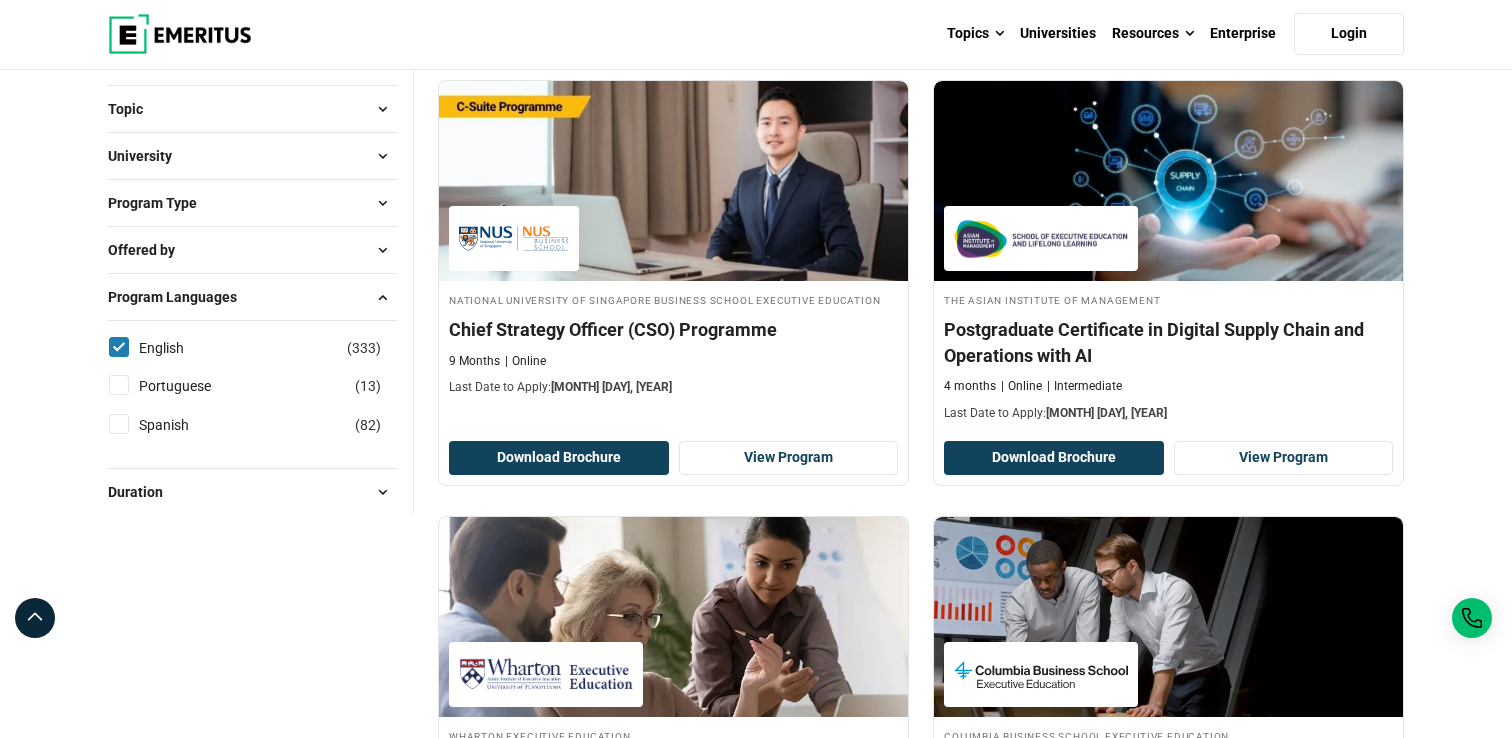 scroll, scrollTop: 164, scrollLeft: 0, axis: vertical 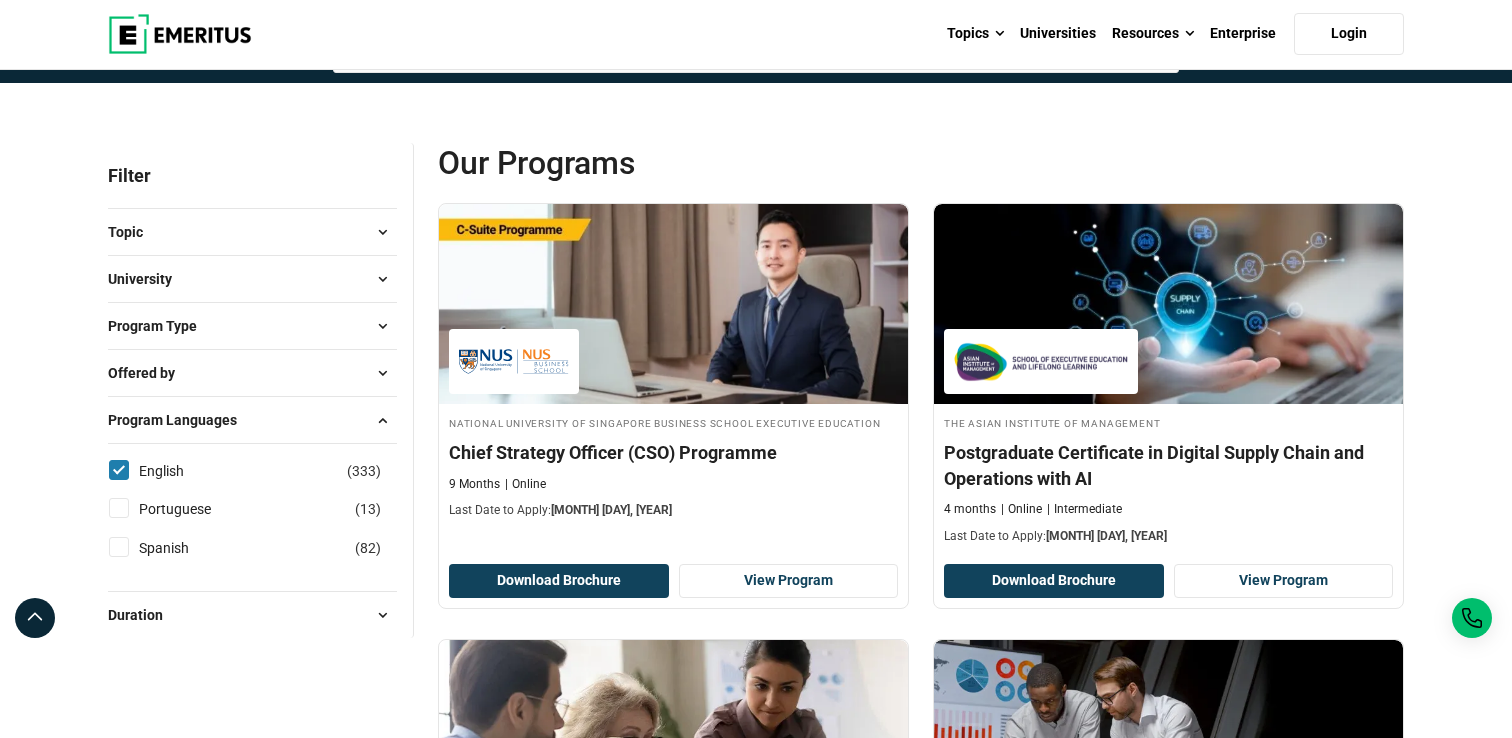 click on "Offered by" at bounding box center [252, 373] 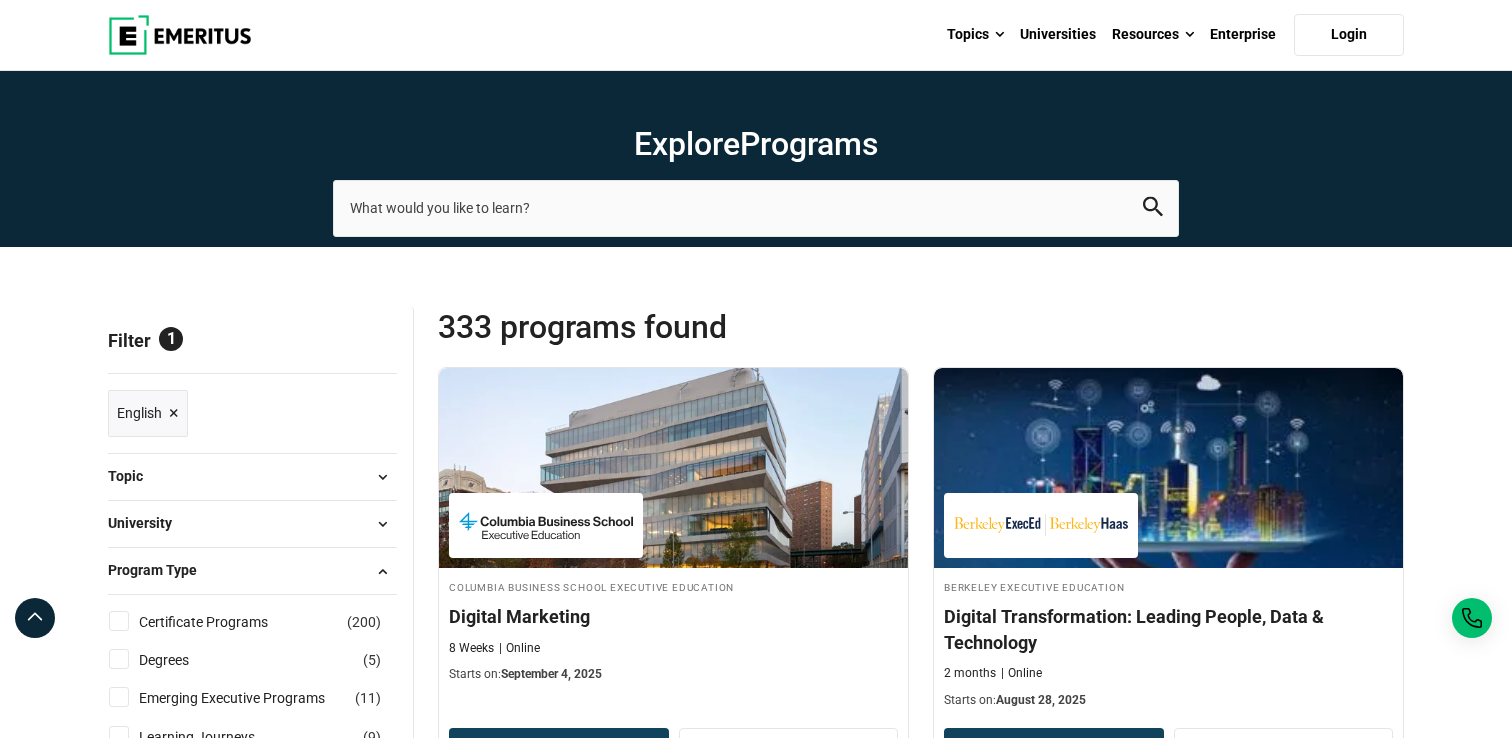 scroll, scrollTop: 0, scrollLeft: 0, axis: both 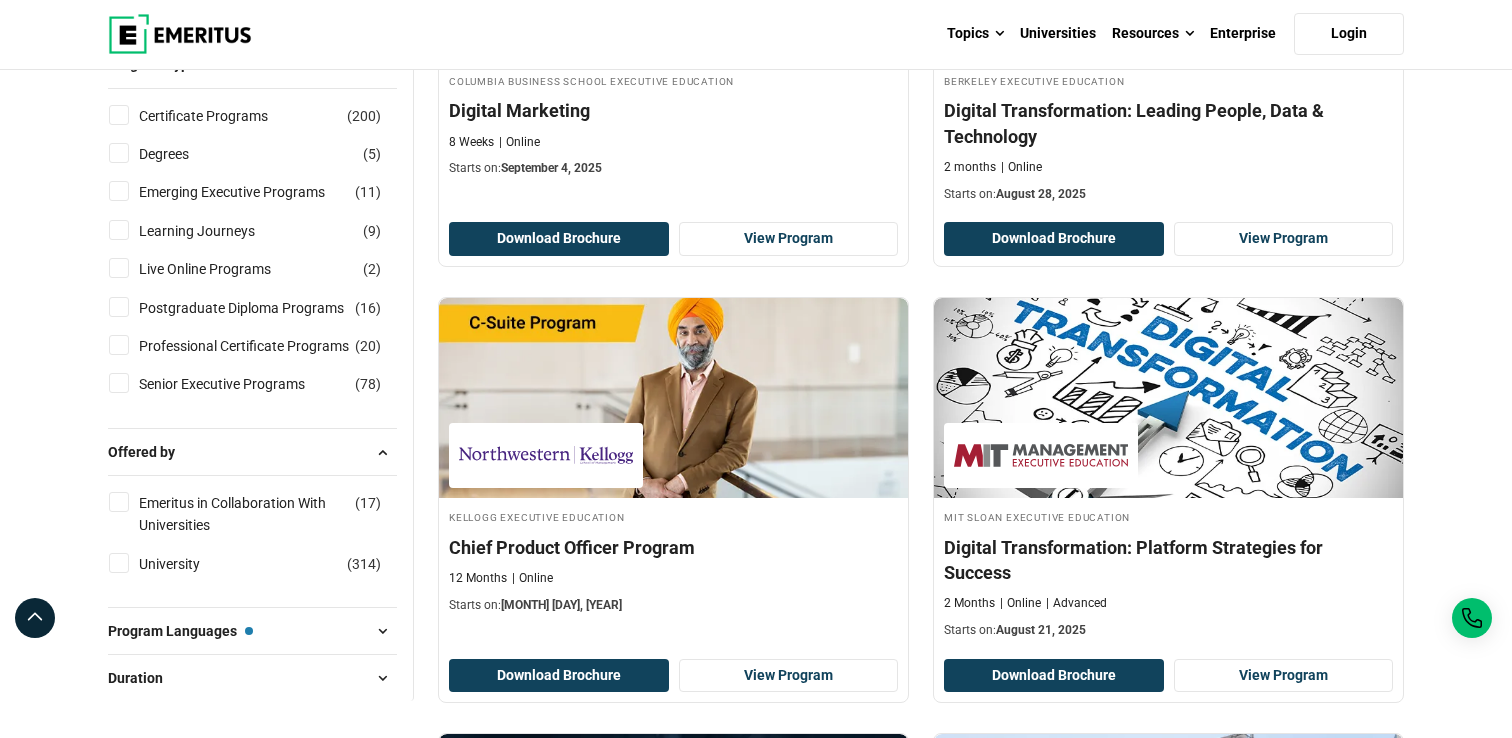 click on "Senior Executive Programs   ( 78 )" at bounding box center (252, 384) 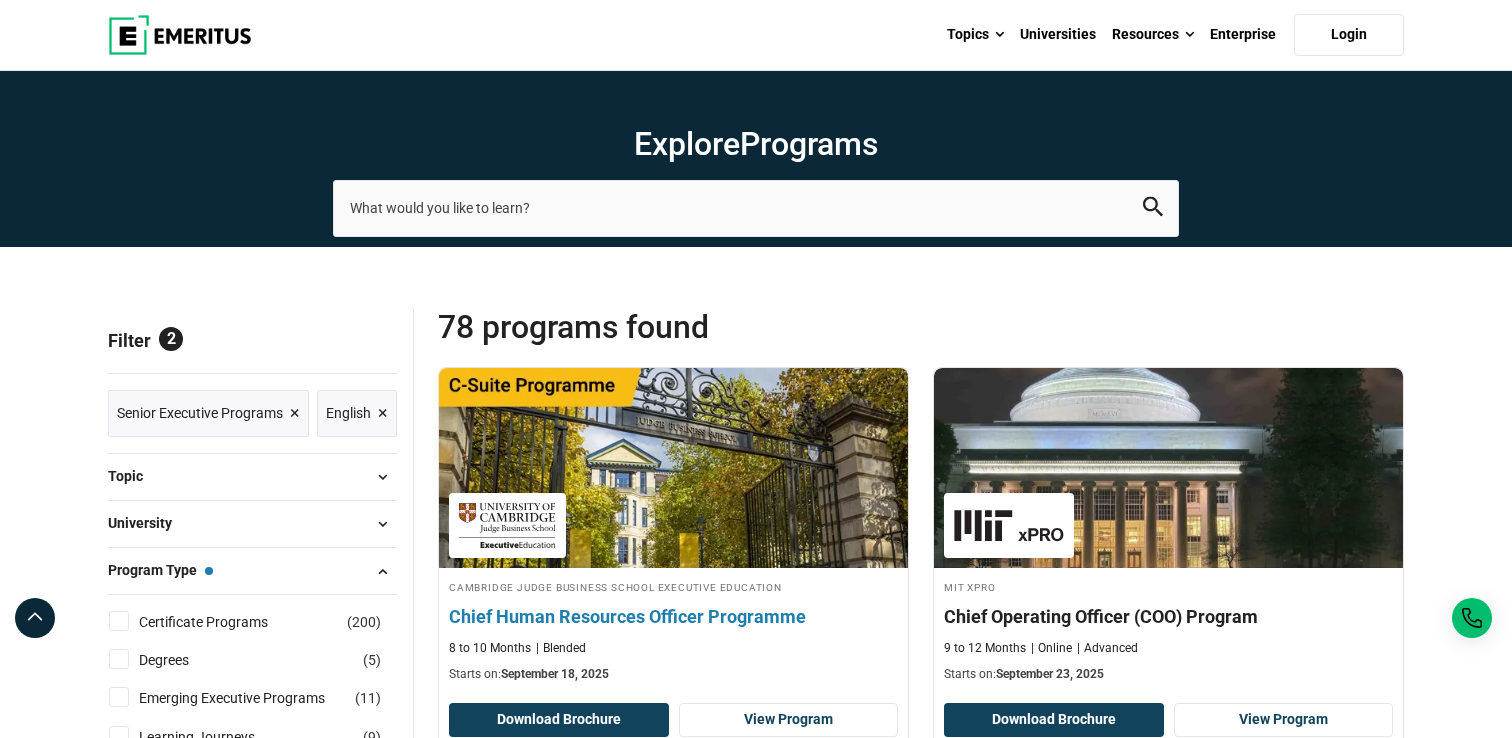 scroll, scrollTop: 0, scrollLeft: 0, axis: both 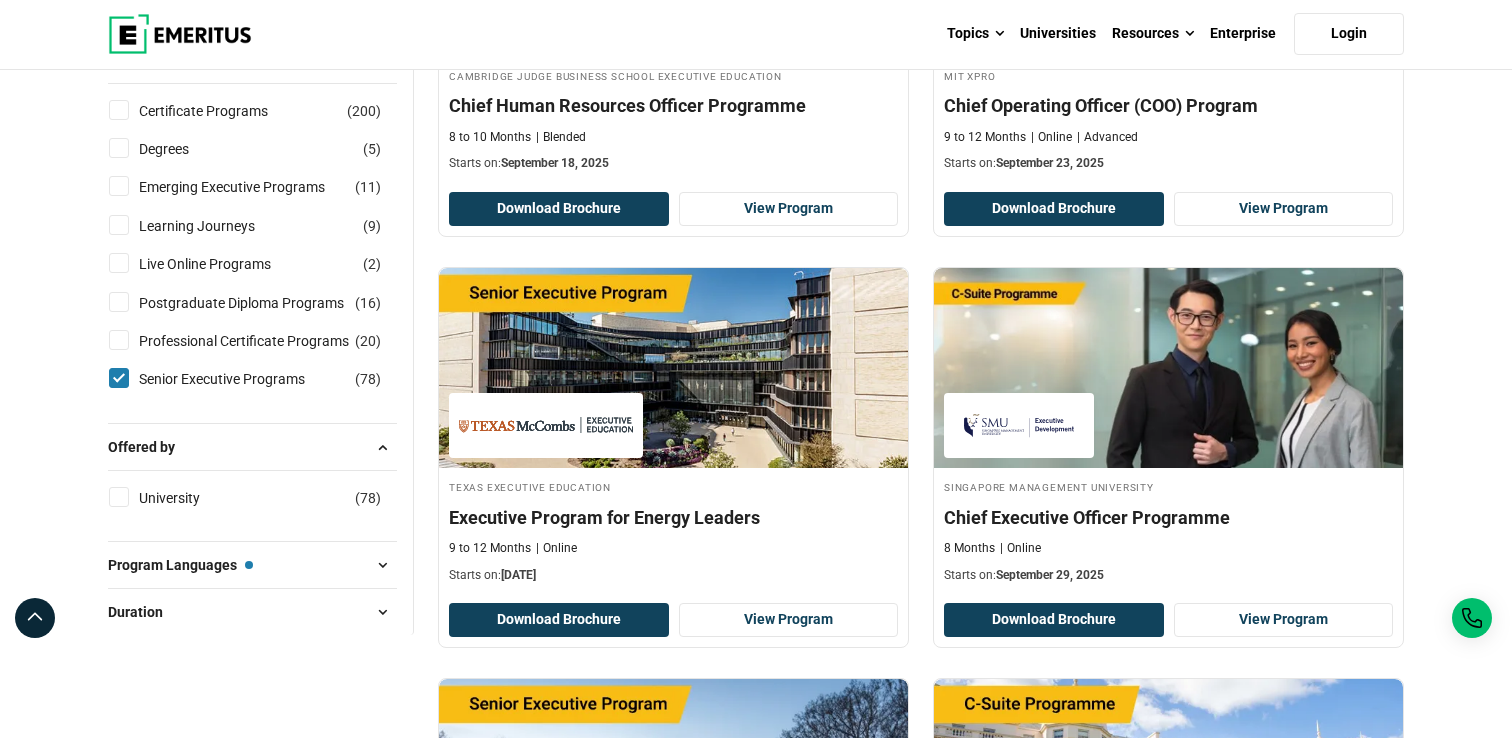 click on "Senior Executive Programs   ( 78 )" at bounding box center (119, 378) 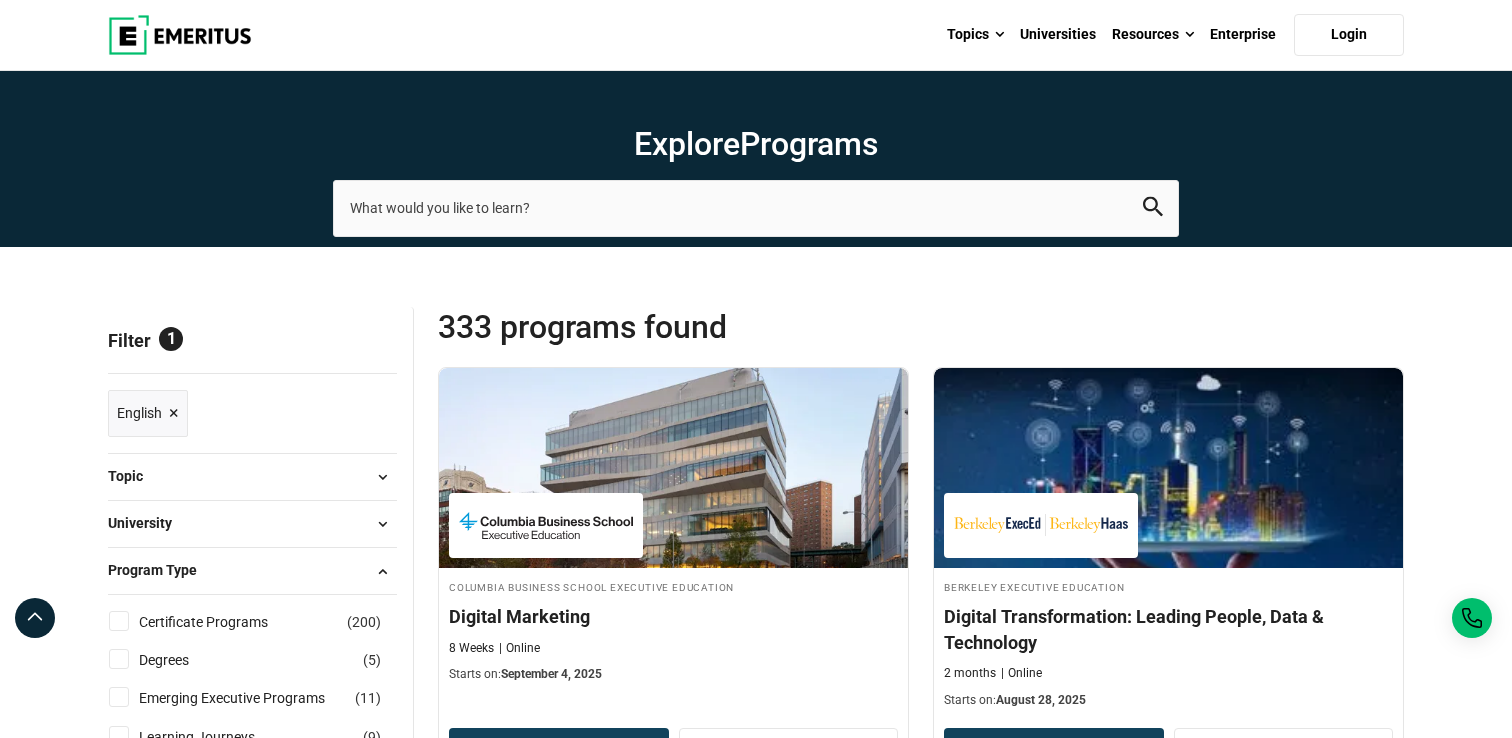 scroll, scrollTop: 0, scrollLeft: 0, axis: both 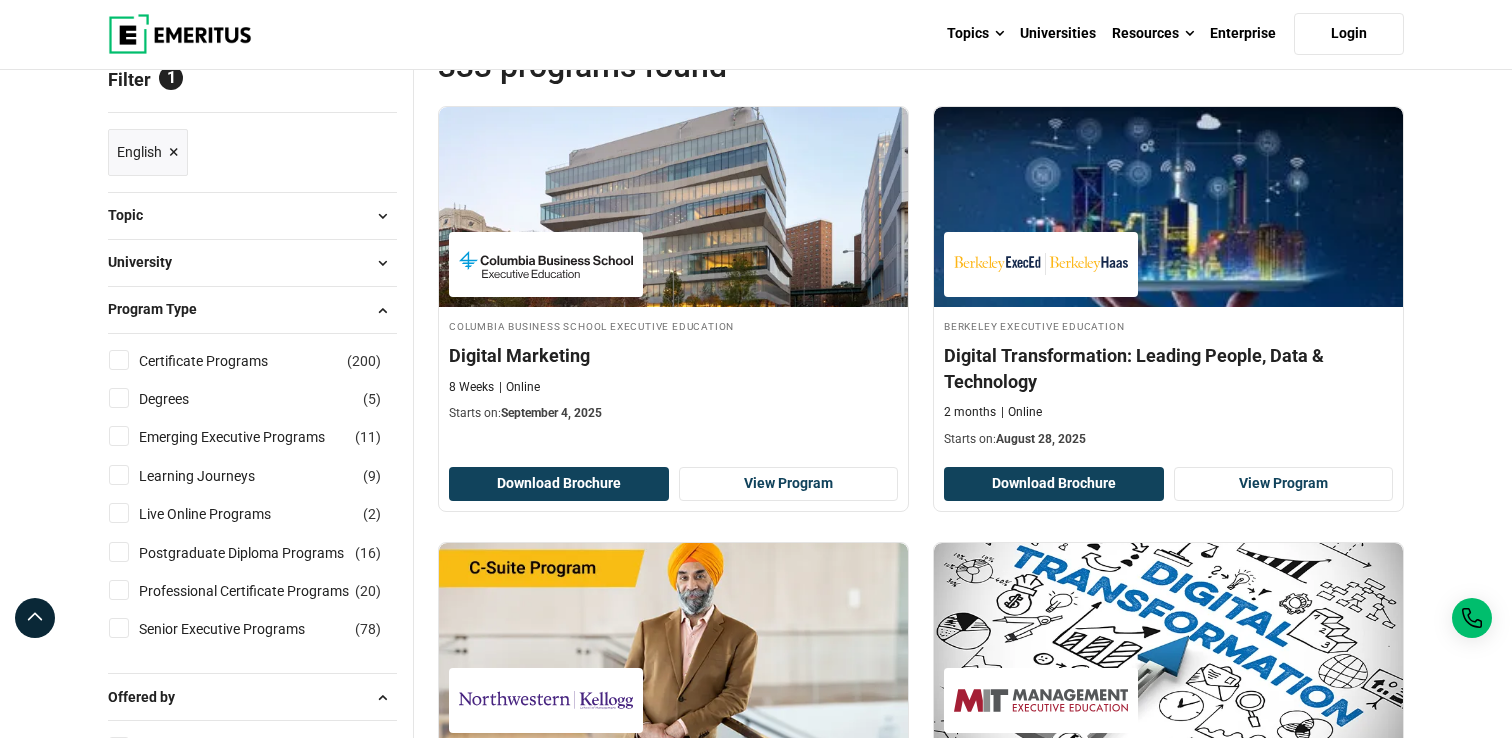 click on "Degrees   ( 5 )" at bounding box center (252, 399) 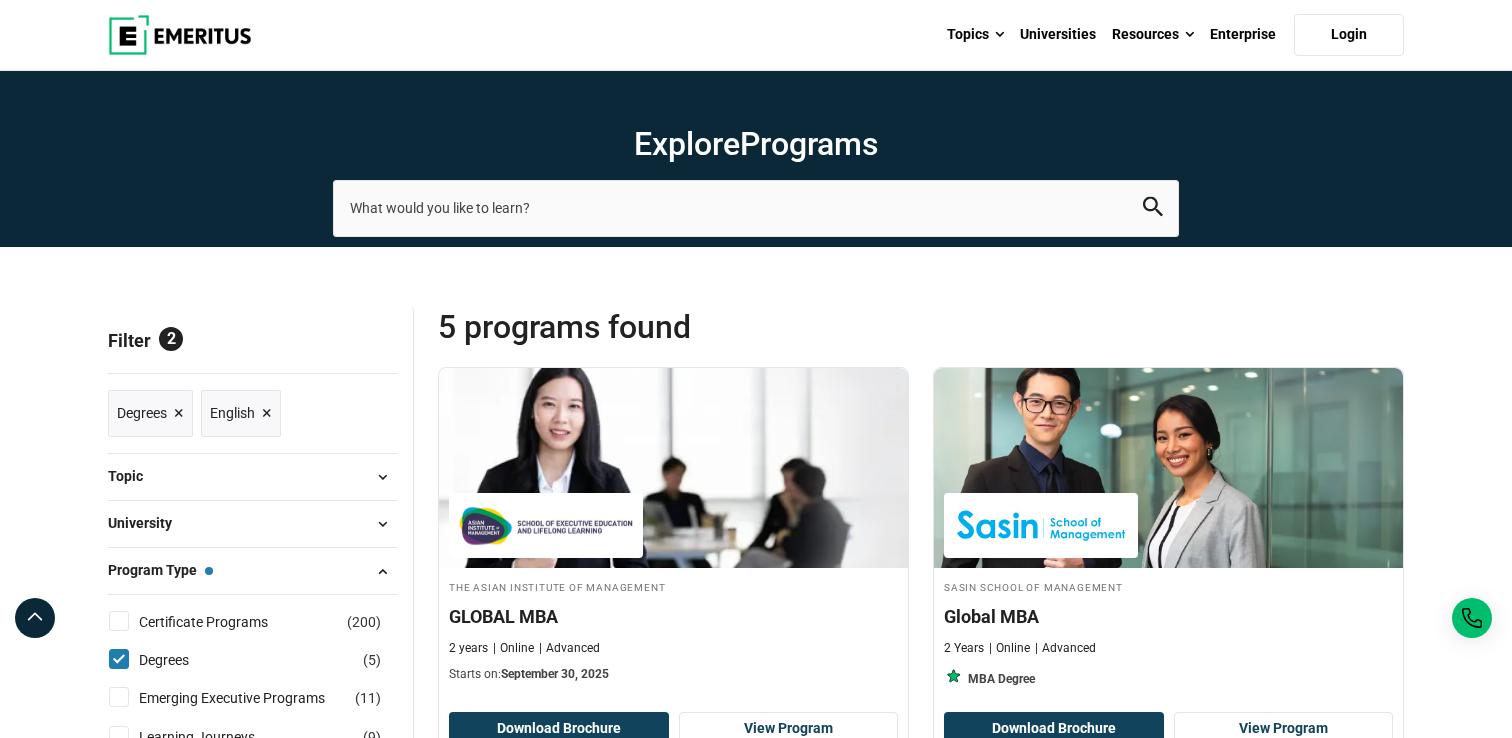 scroll, scrollTop: 0, scrollLeft: 0, axis: both 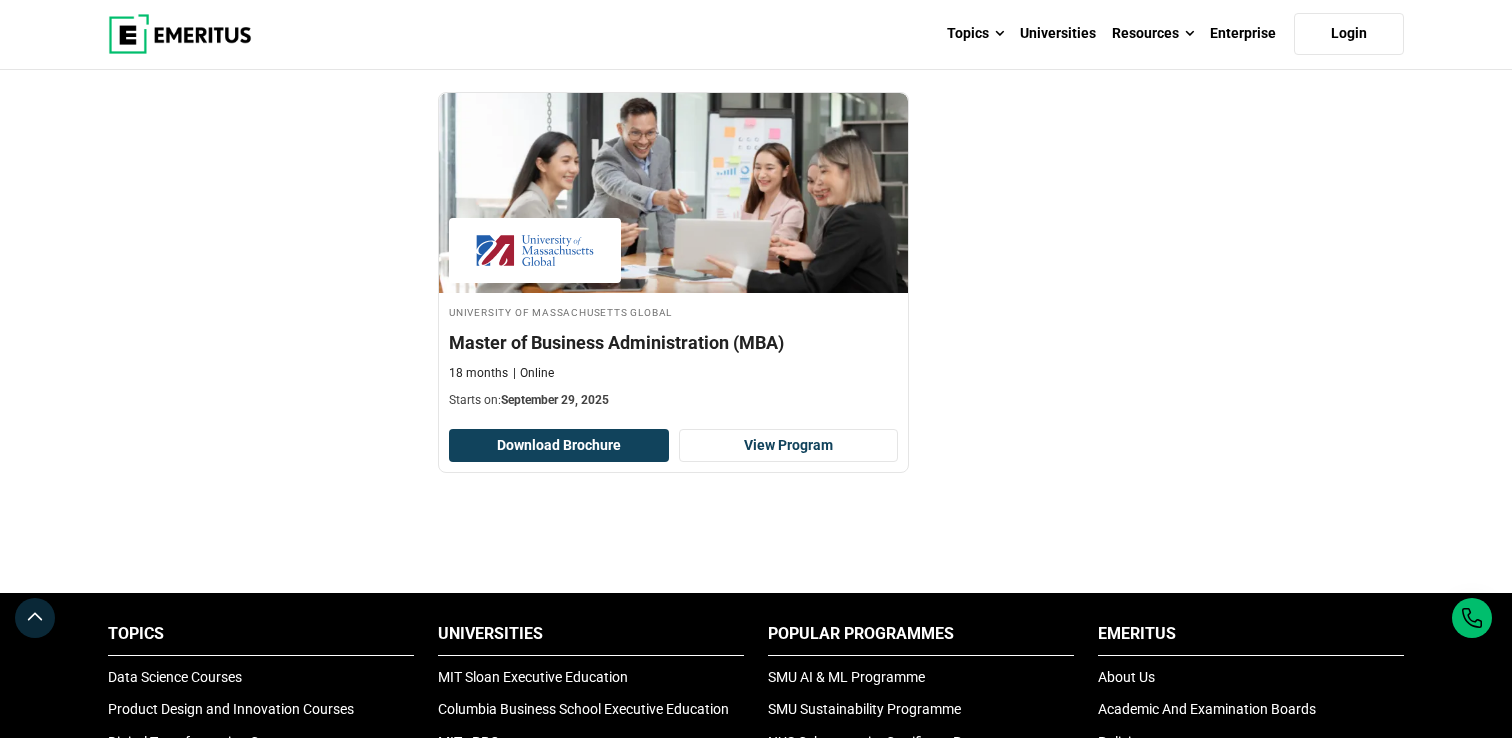 click on "The Asian Institute of Management
GLOBAL MBA
2 years
Online
Advanced
Starts on:  September 30, 2025
Download Brochure
View Program
Sasin School of Management
Global MBA" at bounding box center [921, -122] 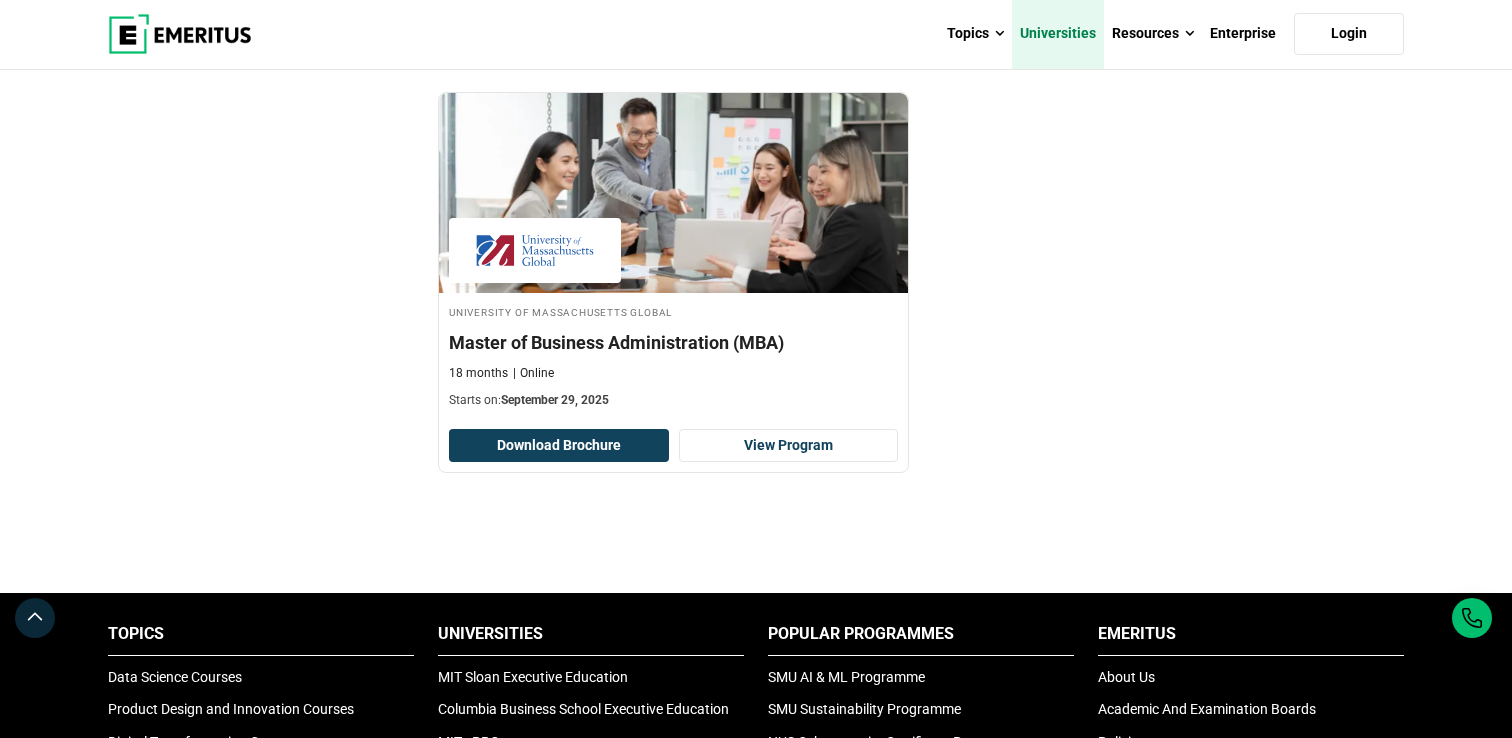 click on "Universities" at bounding box center (1058, 34) 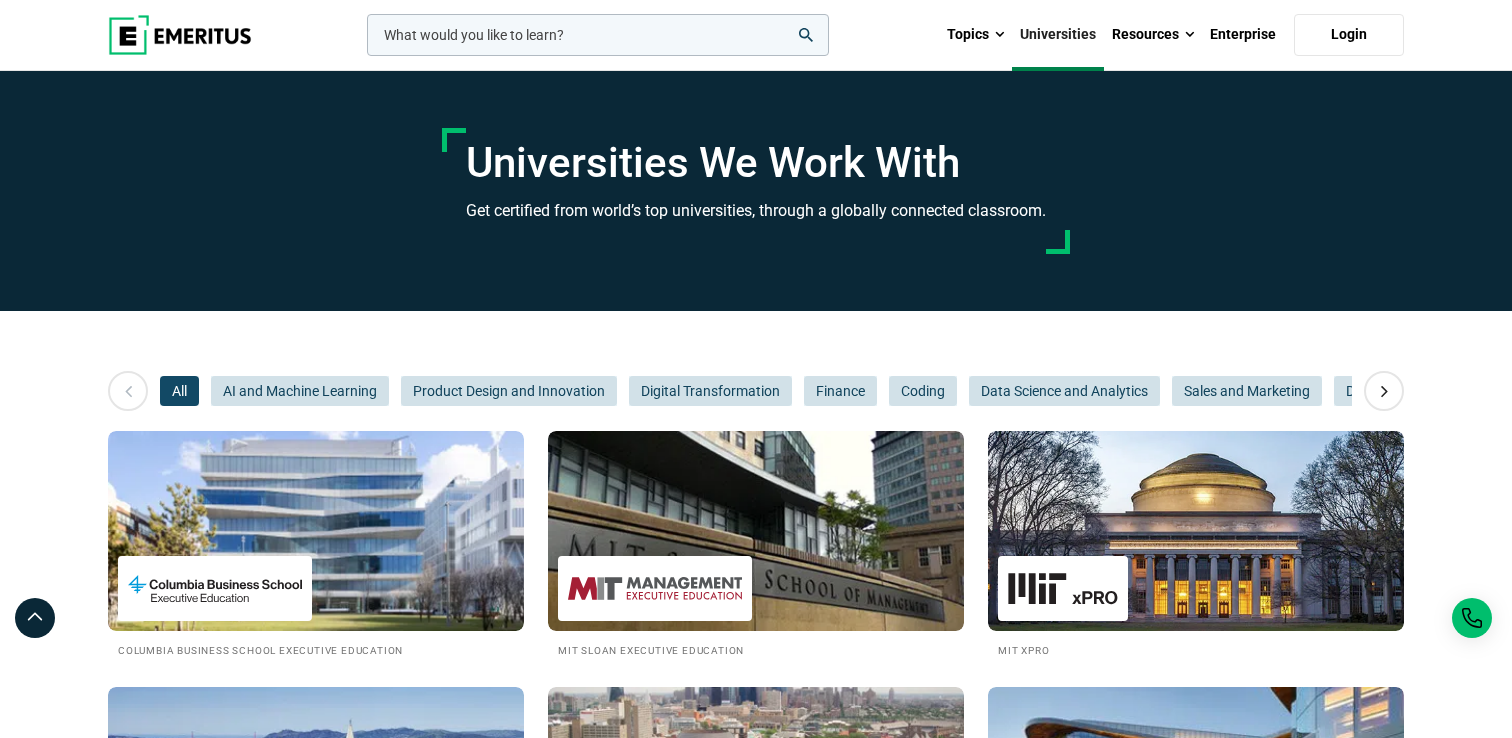 scroll, scrollTop: 0, scrollLeft: 0, axis: both 